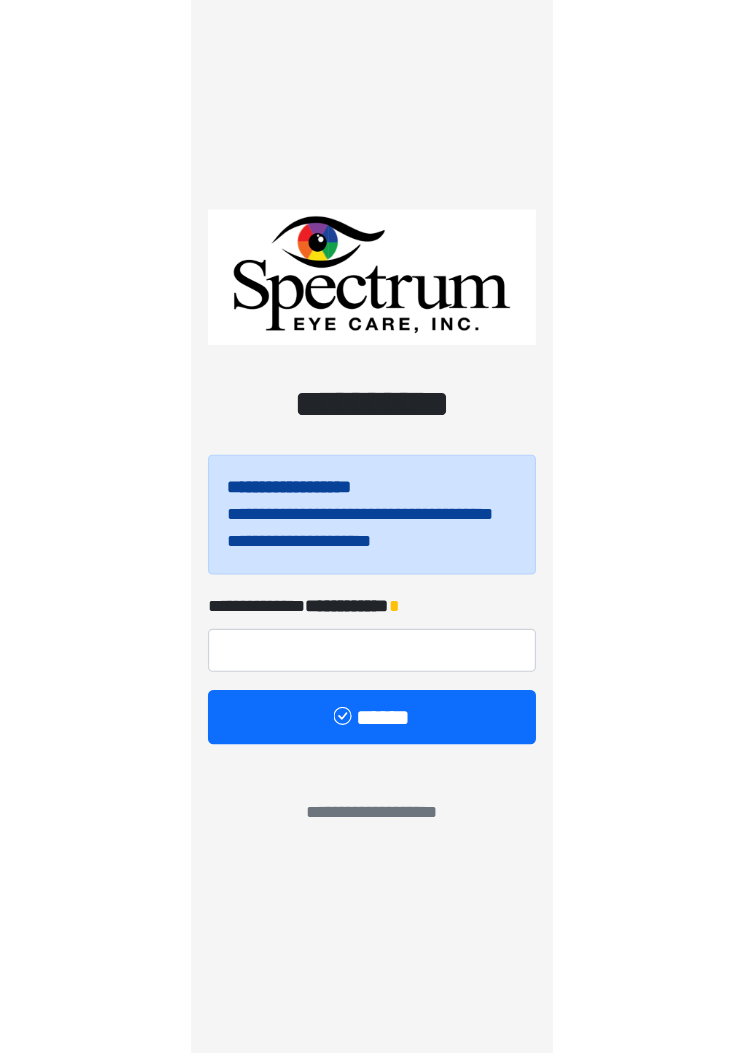 scroll, scrollTop: 0, scrollLeft: 0, axis: both 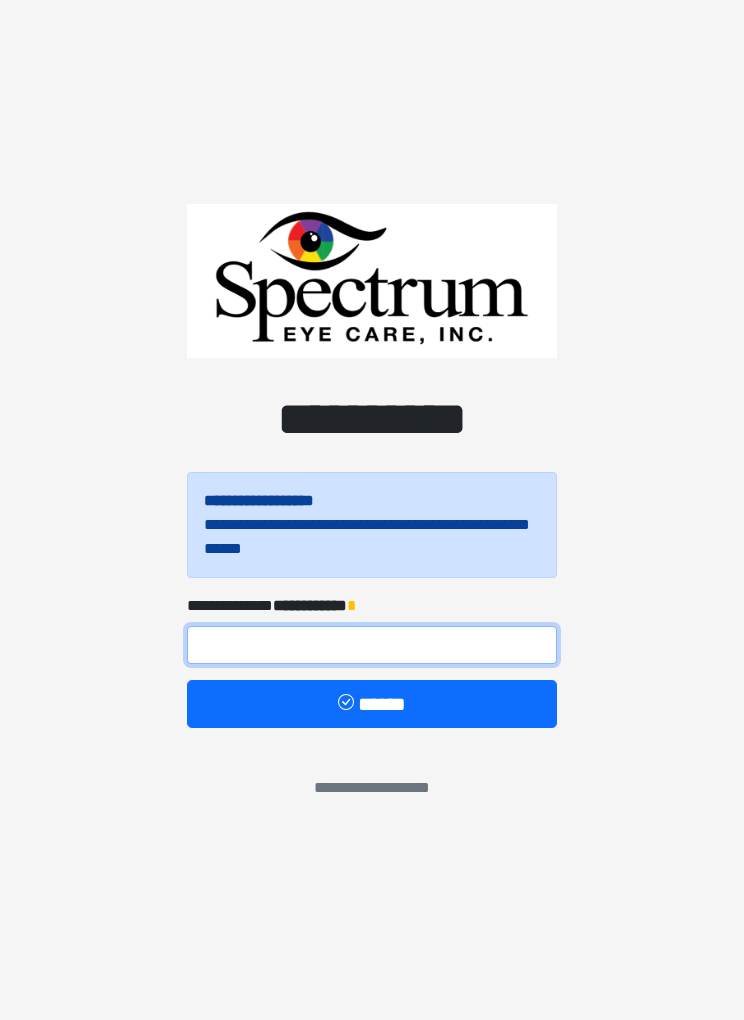 click at bounding box center (372, 645) 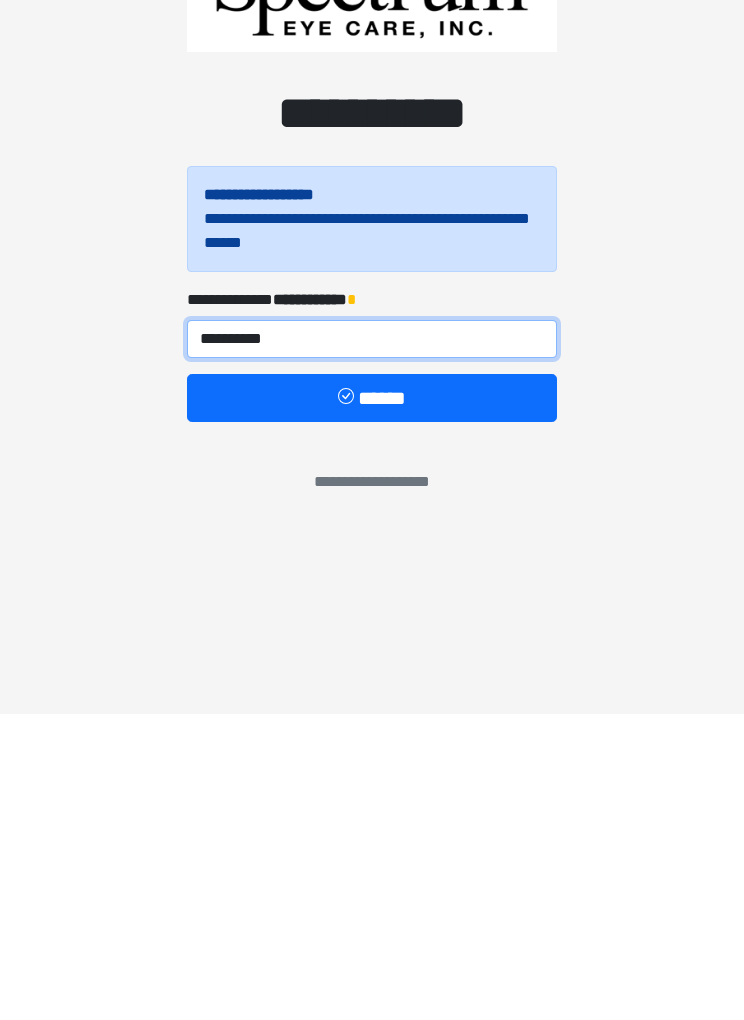 type on "**********" 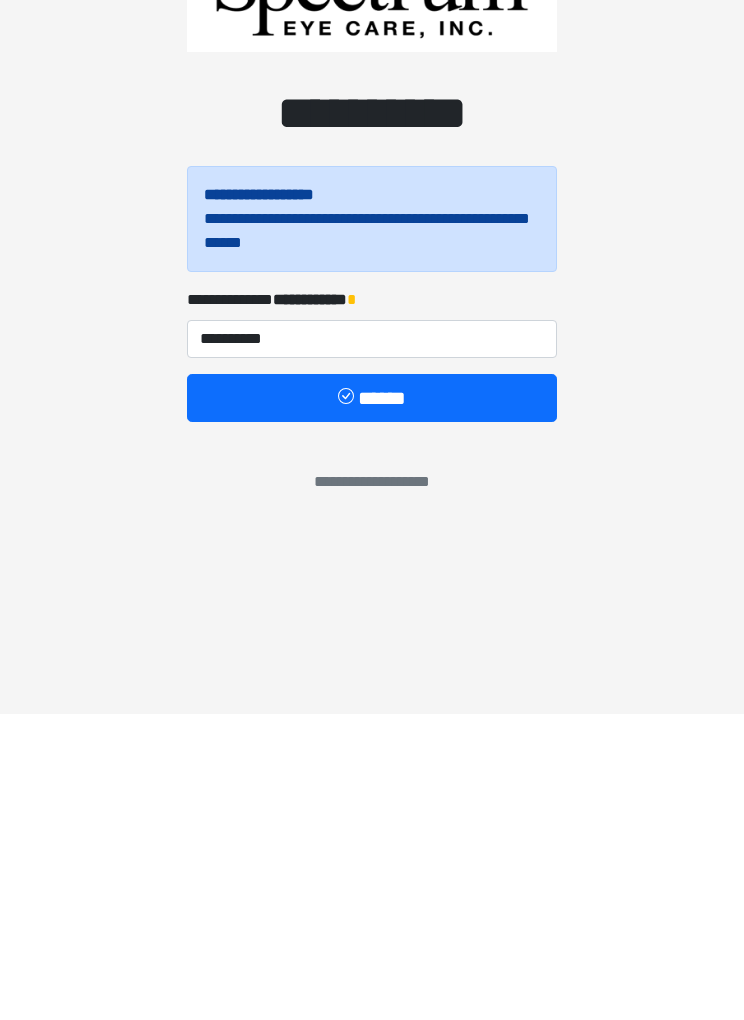 click on "******" at bounding box center (372, 704) 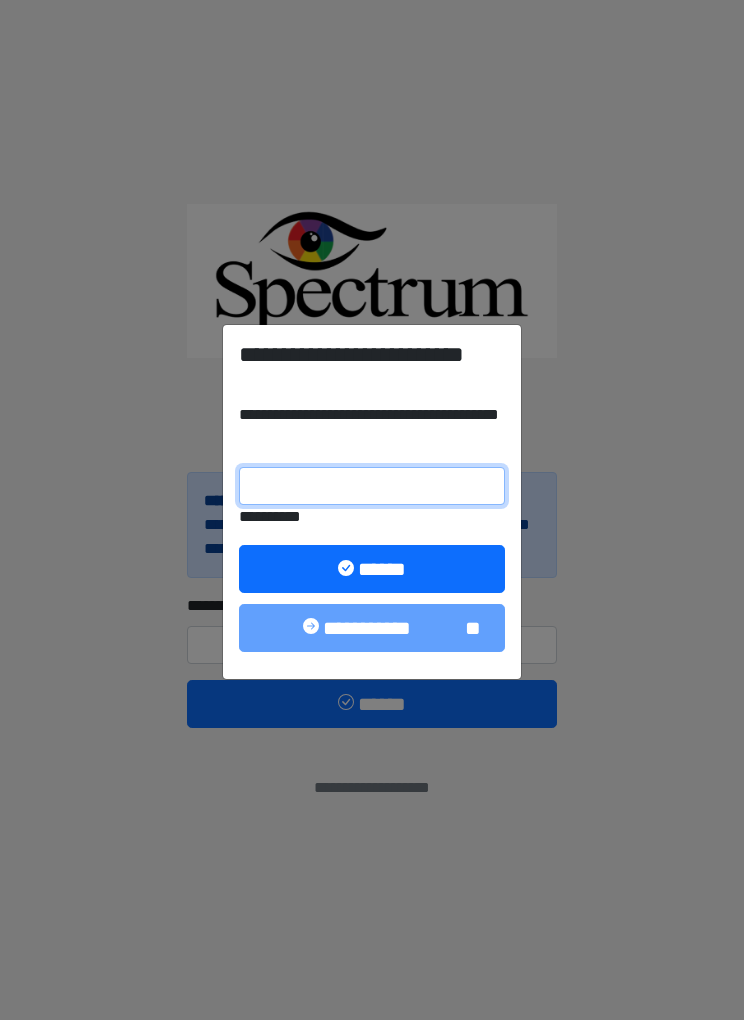 click on "**********" at bounding box center [372, 486] 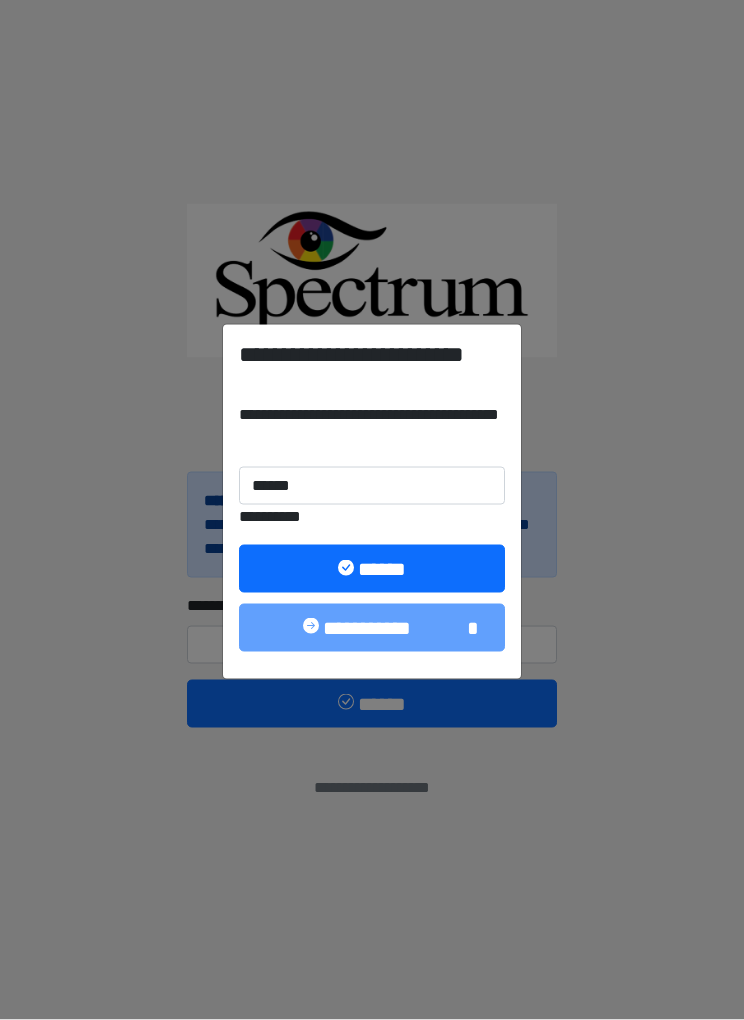 click on "******" at bounding box center [372, 569] 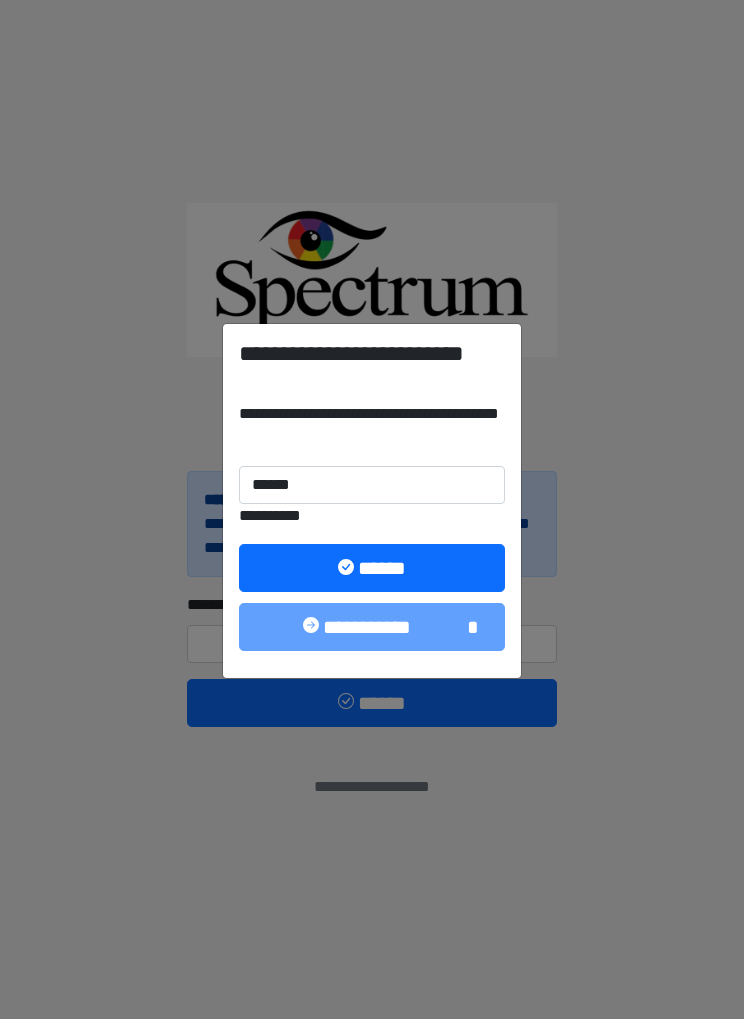 click on "**********" at bounding box center (372, 510) 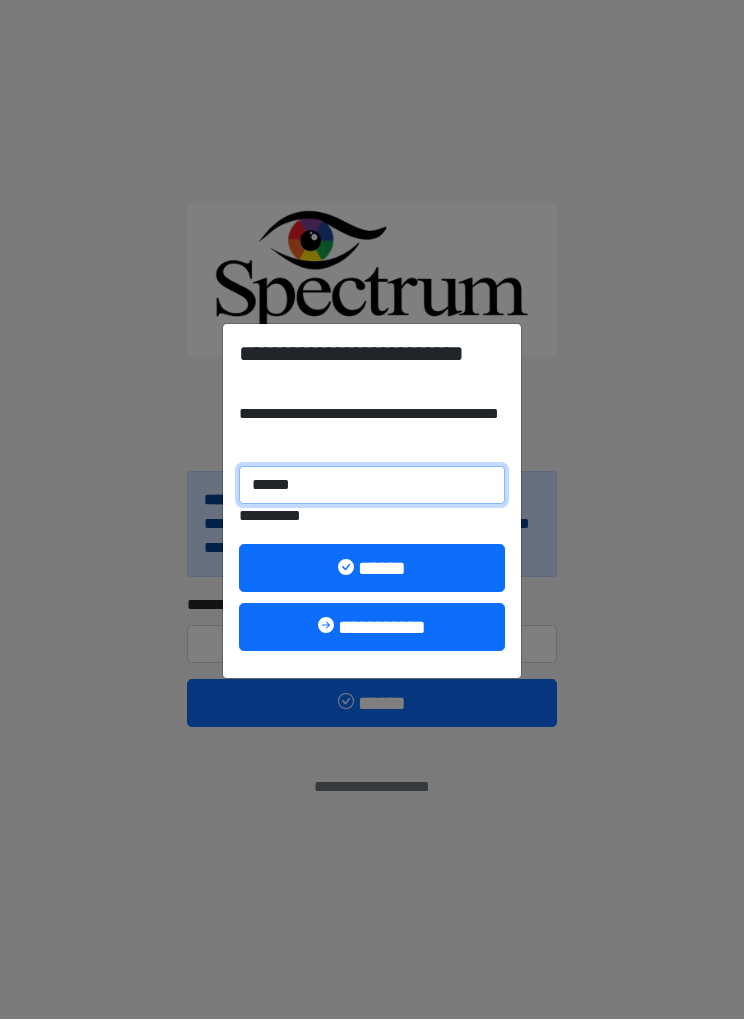 click on "******" at bounding box center [372, 486] 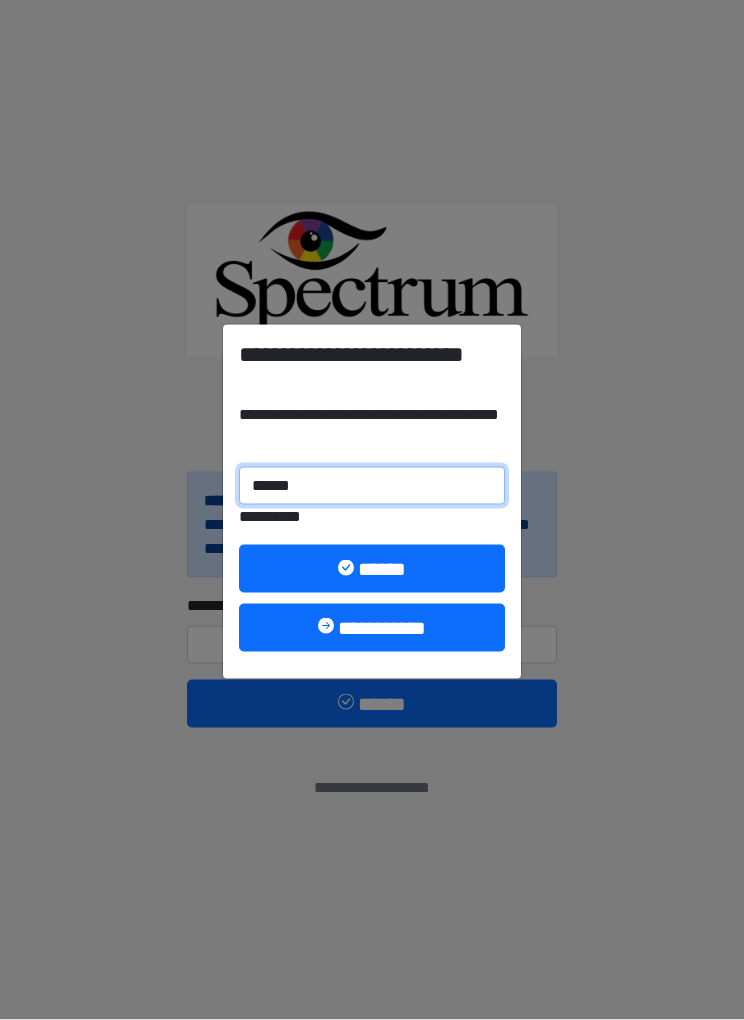 type on "******" 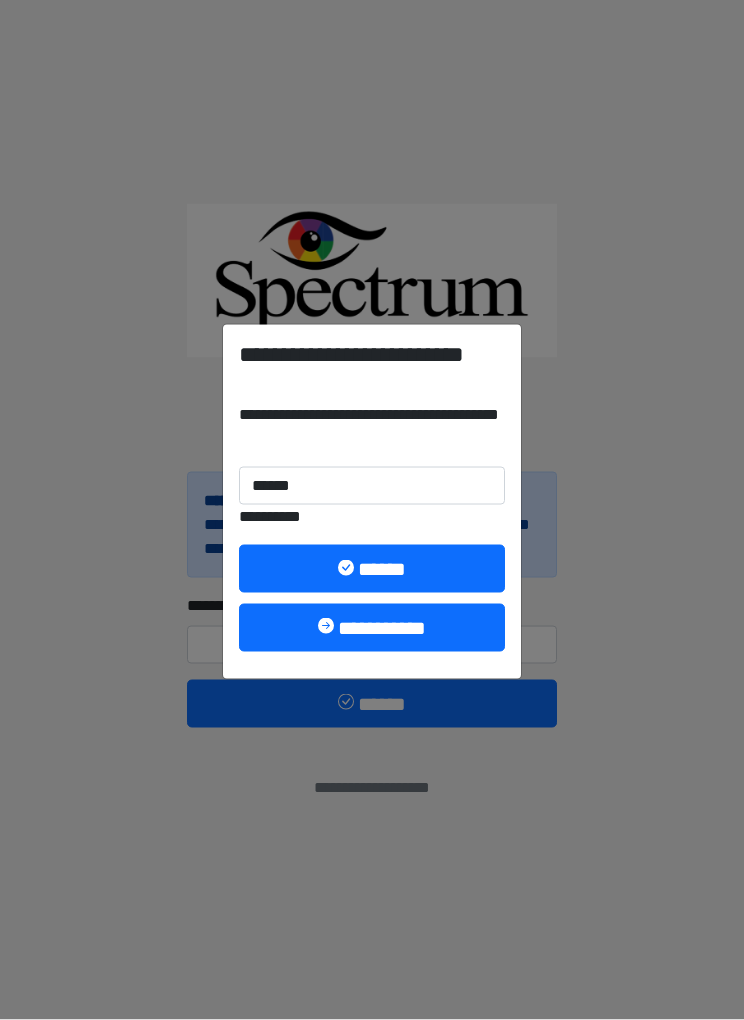 click on "******" at bounding box center (372, 569) 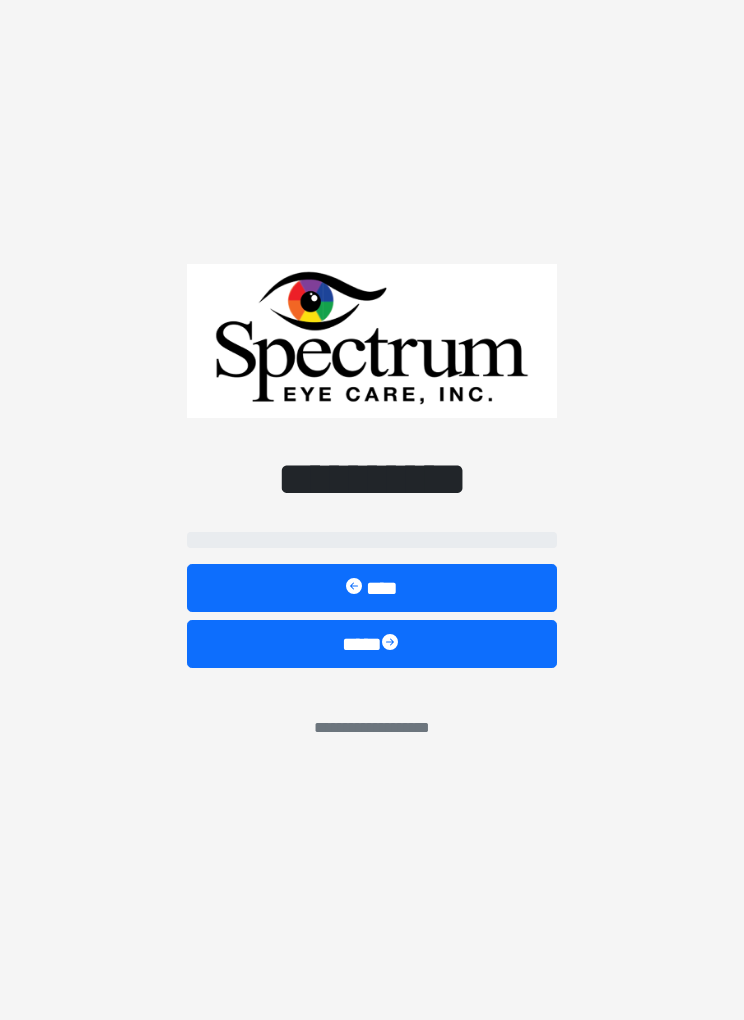 select on "**" 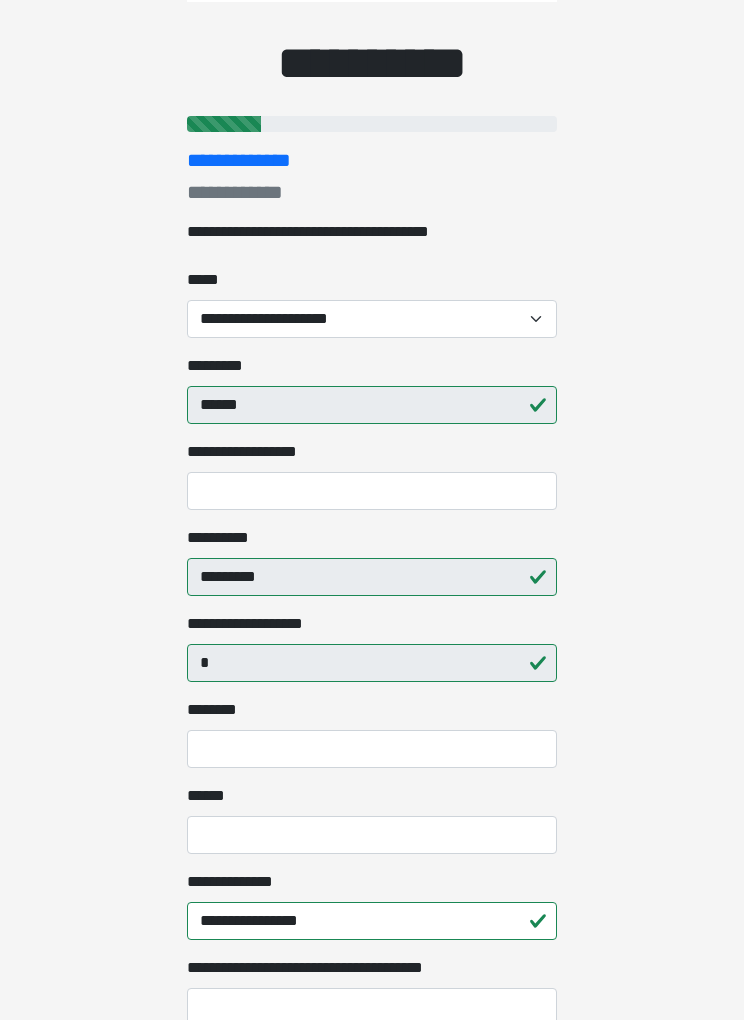 scroll, scrollTop: 214, scrollLeft: 0, axis: vertical 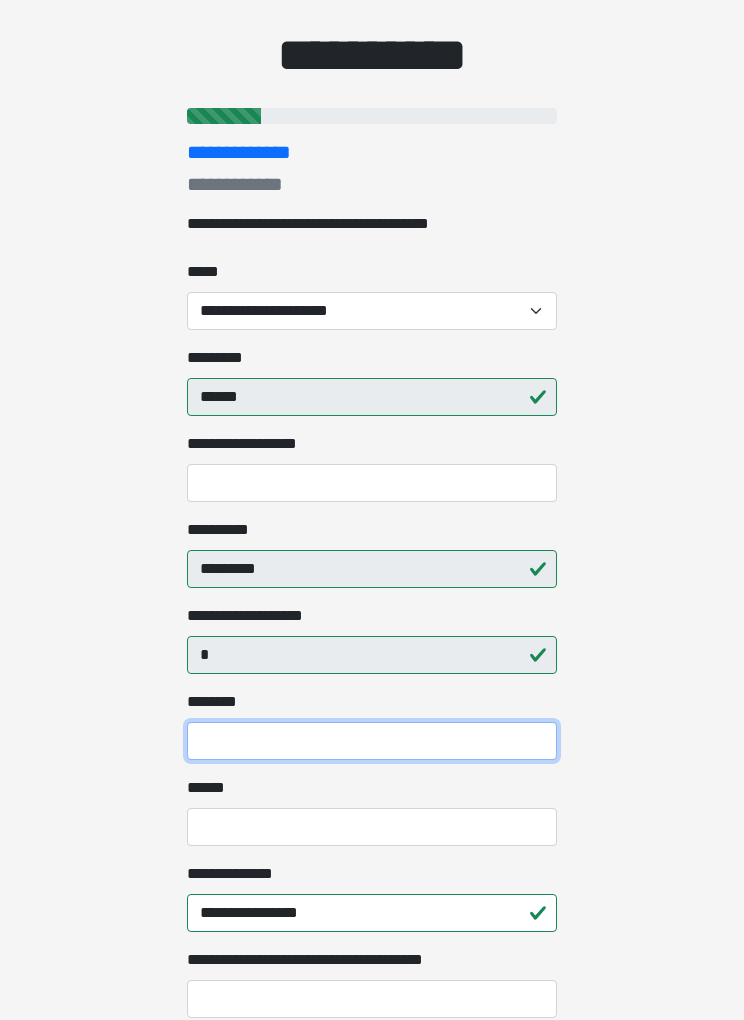 click on "********" at bounding box center (372, 742) 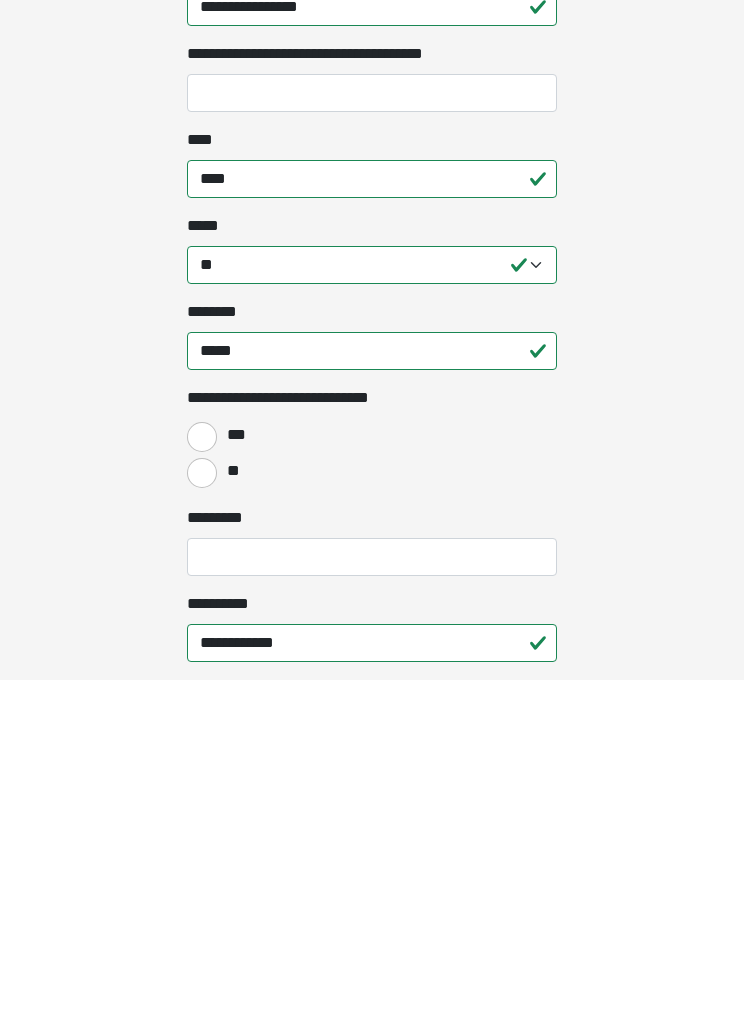 scroll, scrollTop: 786, scrollLeft: 0, axis: vertical 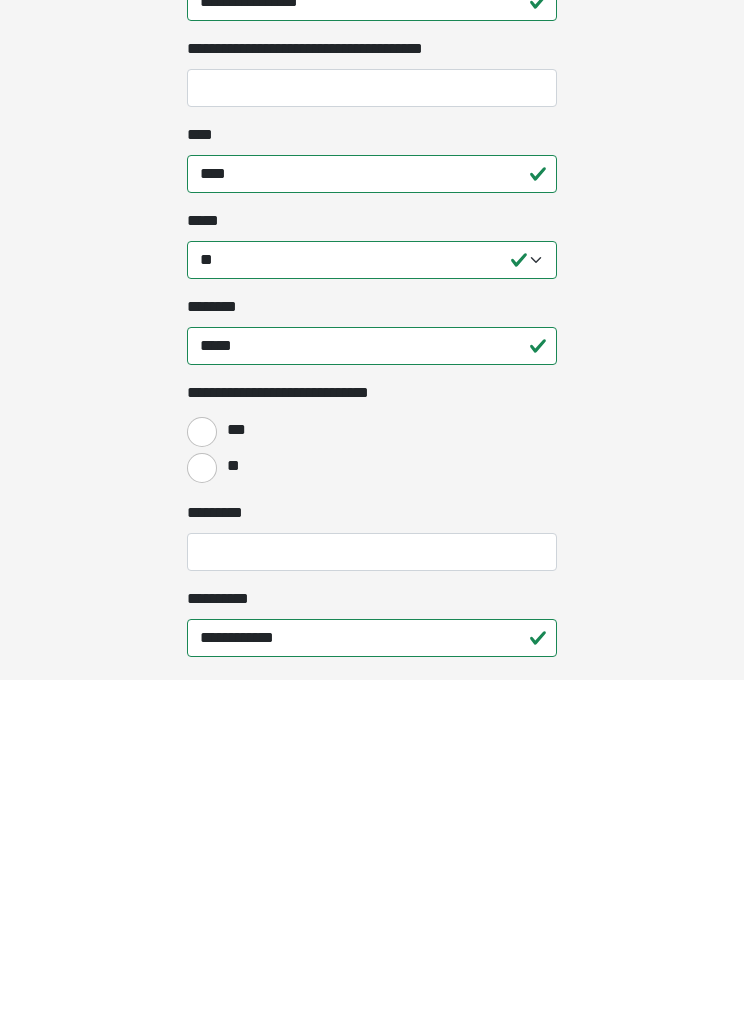 type on "*****" 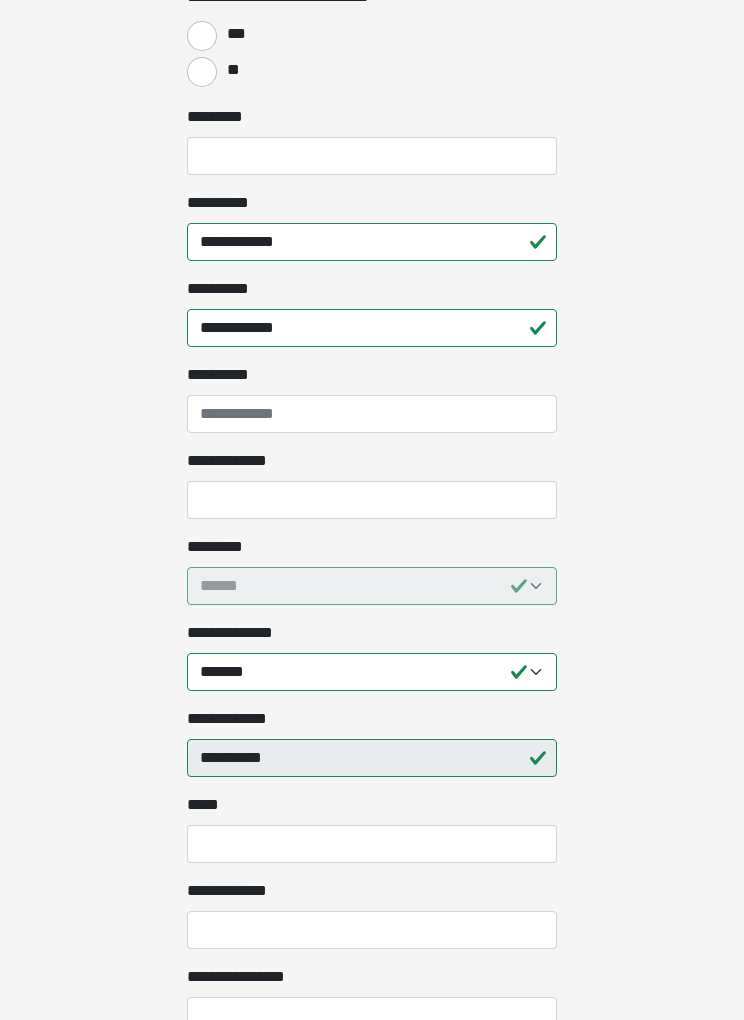 scroll, scrollTop: 1522, scrollLeft: 0, axis: vertical 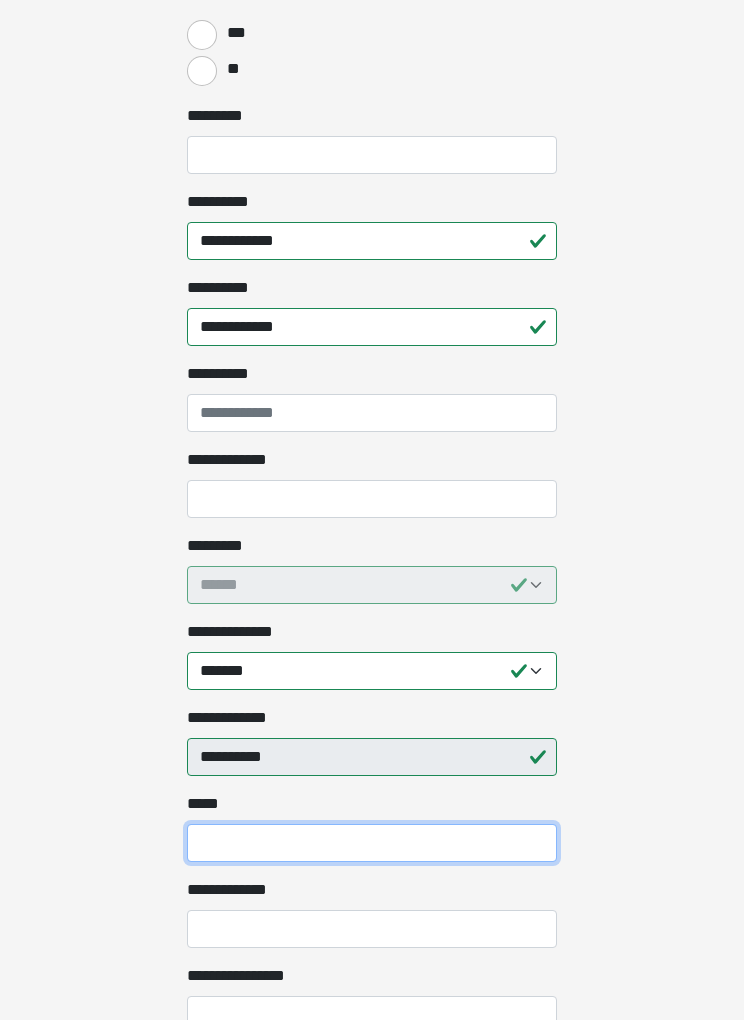 click on "*** *" at bounding box center [372, 844] 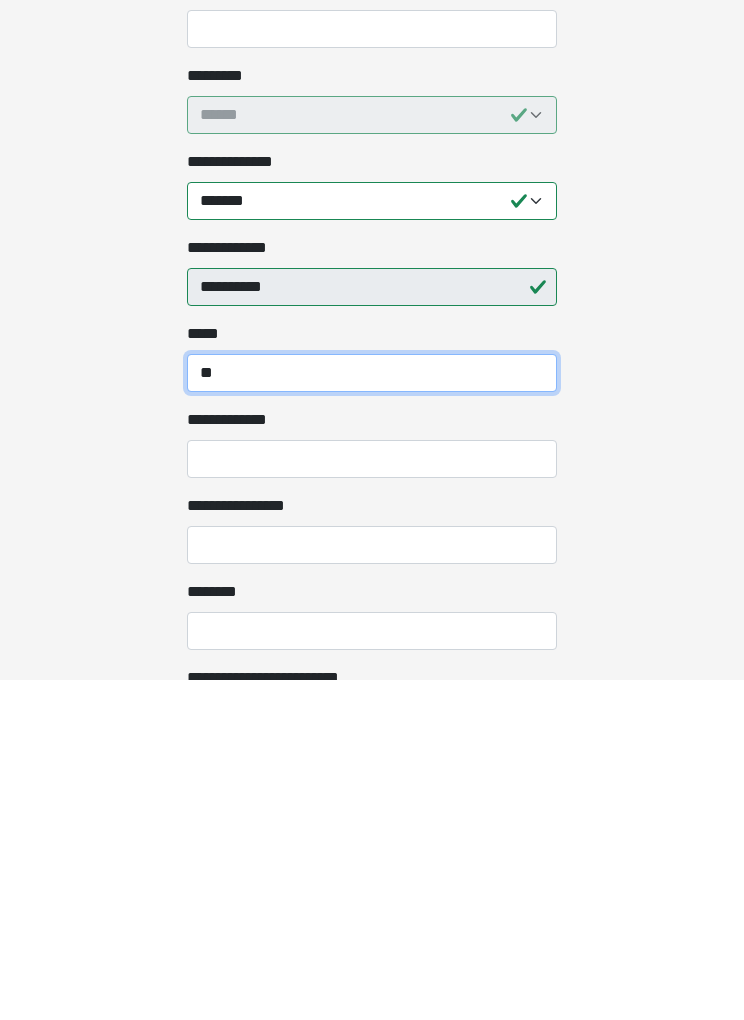 type on "**" 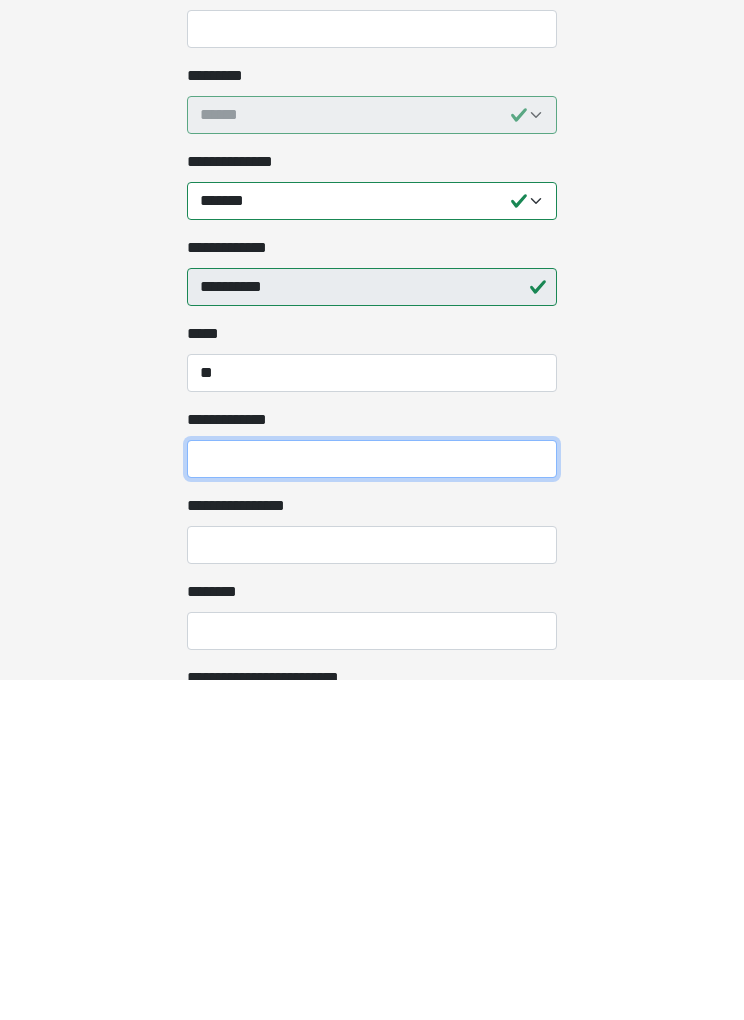 click on "**********" at bounding box center [372, 799] 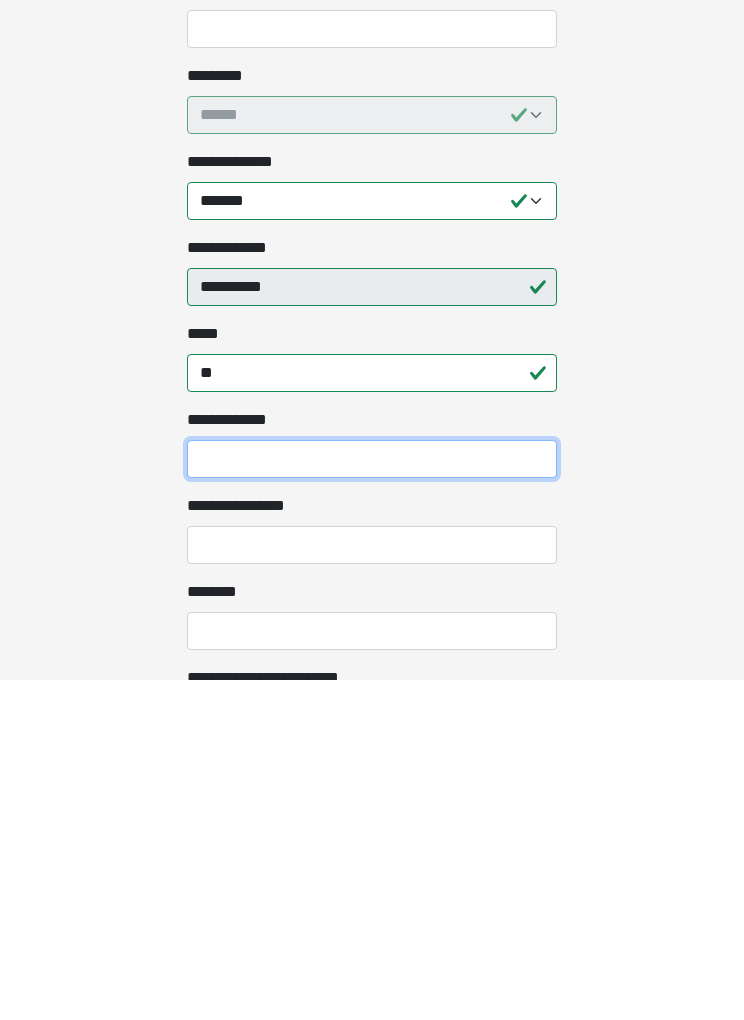 type on "*" 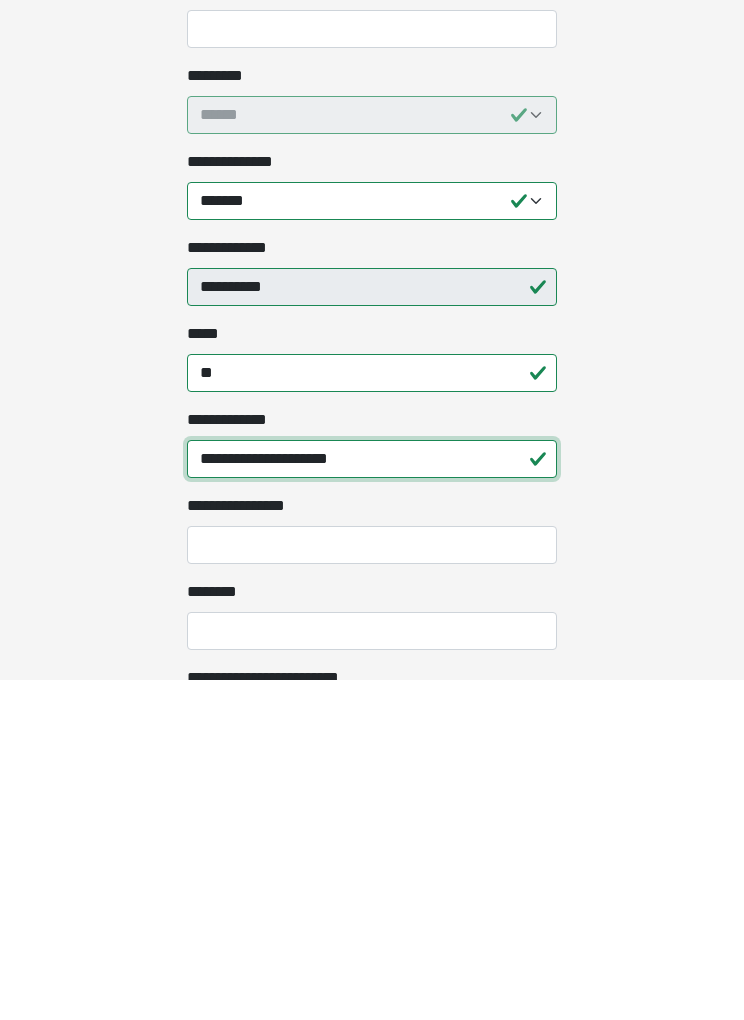 type on "**********" 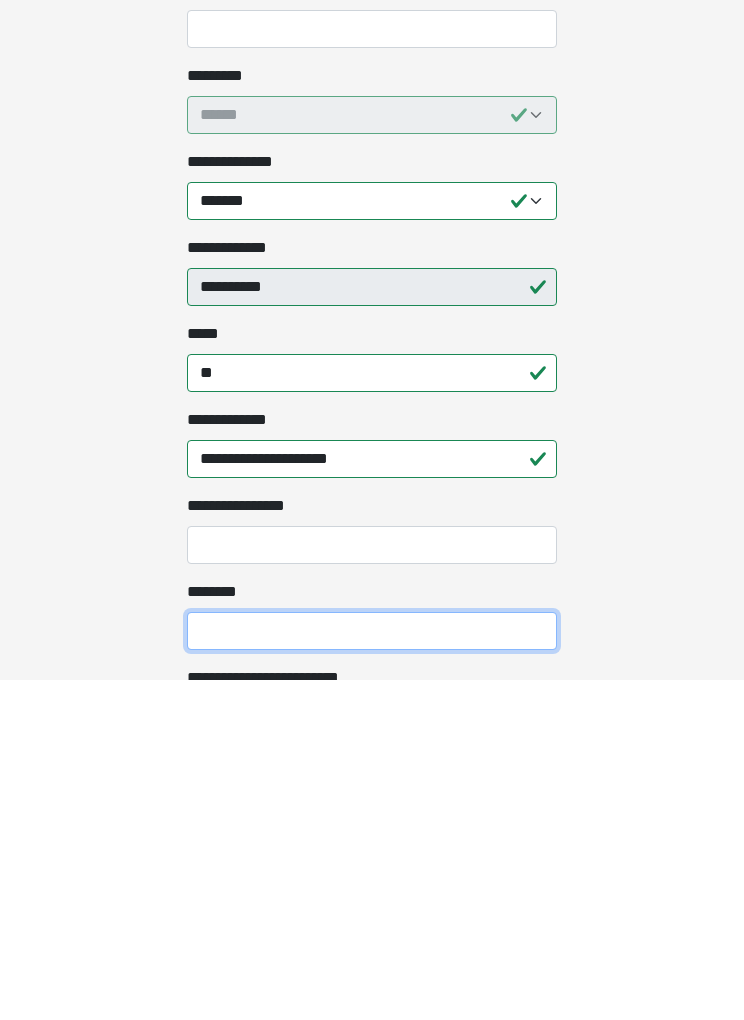 click on "********" at bounding box center (372, 971) 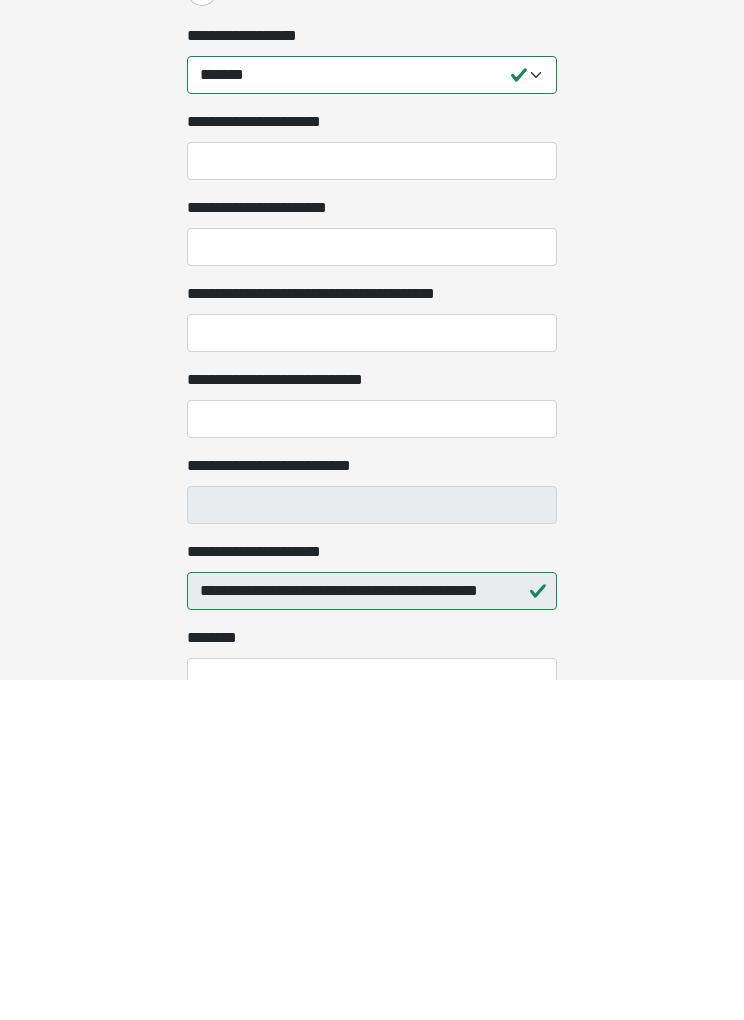 scroll, scrollTop: 2838, scrollLeft: 0, axis: vertical 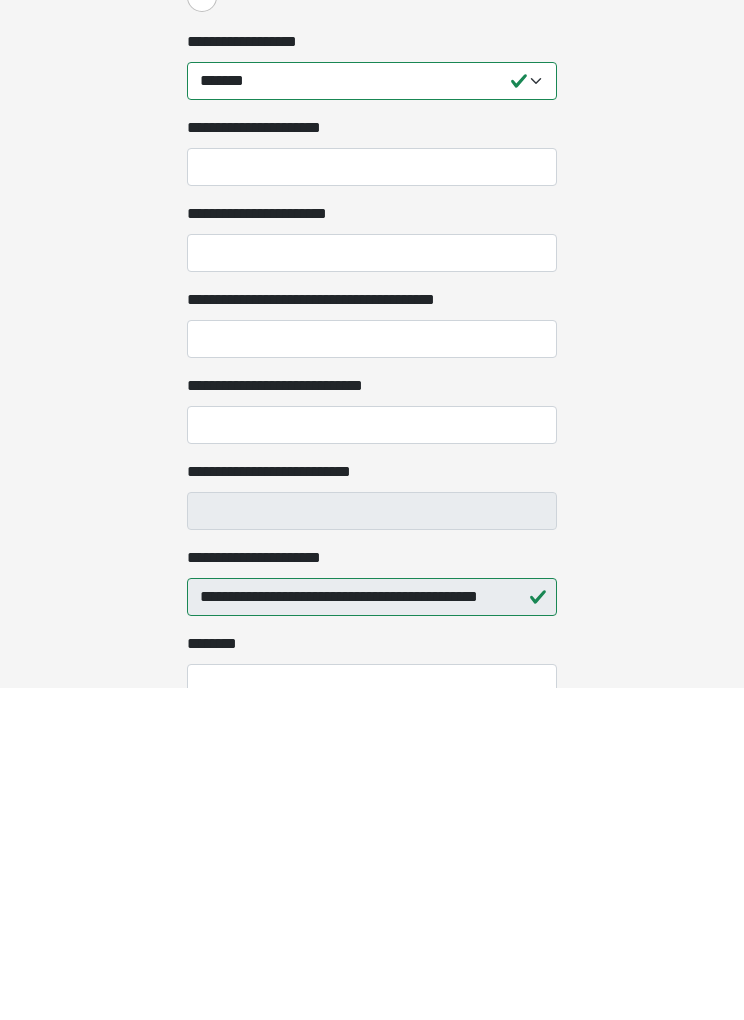 type on "******" 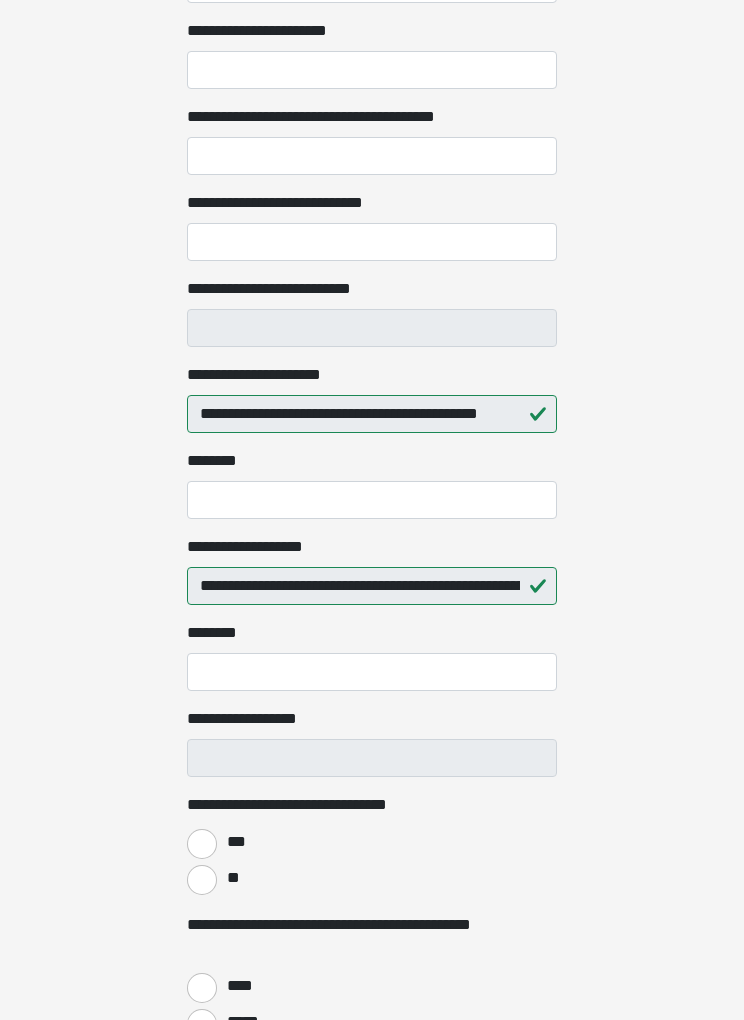 scroll, scrollTop: 3362, scrollLeft: 0, axis: vertical 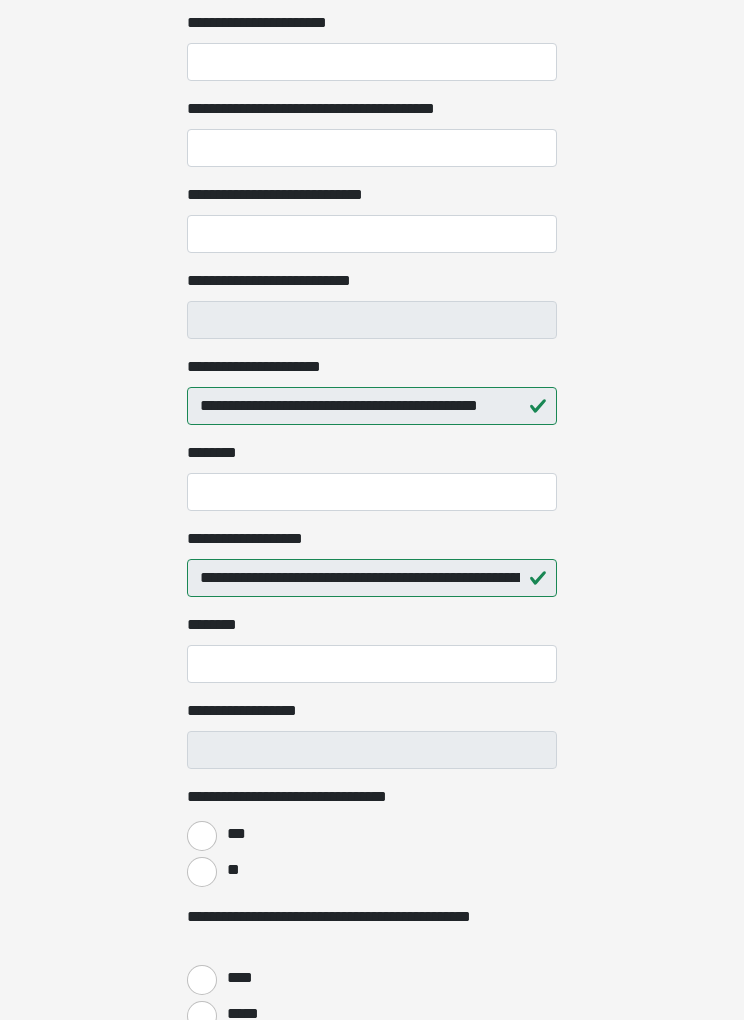 click on "**********" at bounding box center [372, -2852] 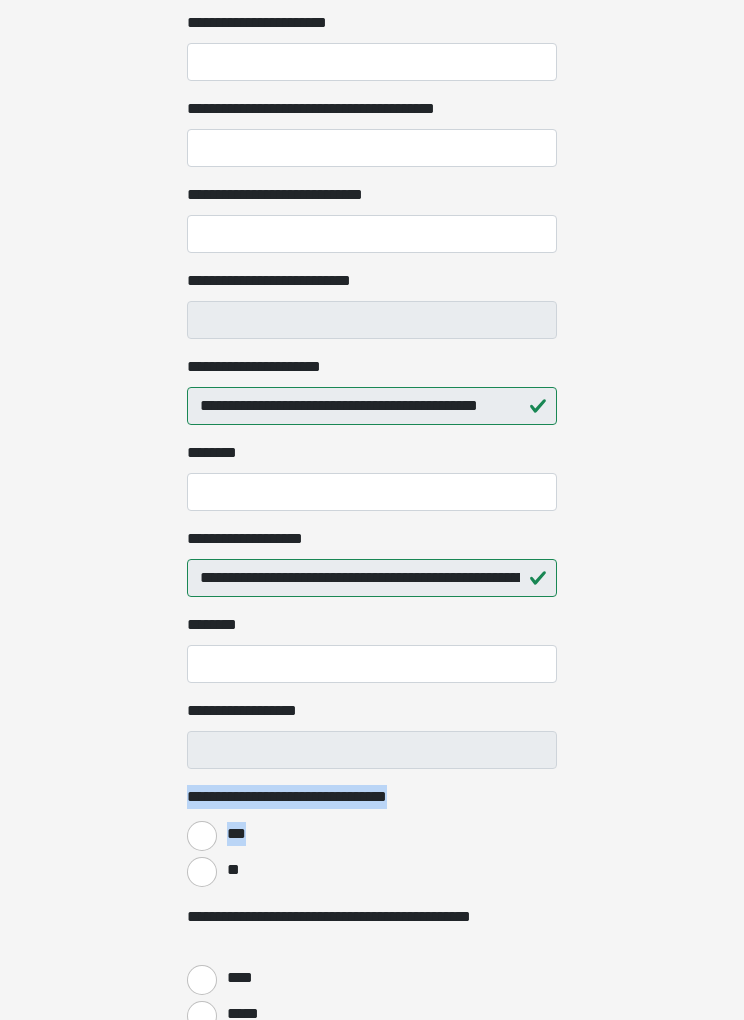 scroll, scrollTop: 3364, scrollLeft: 0, axis: vertical 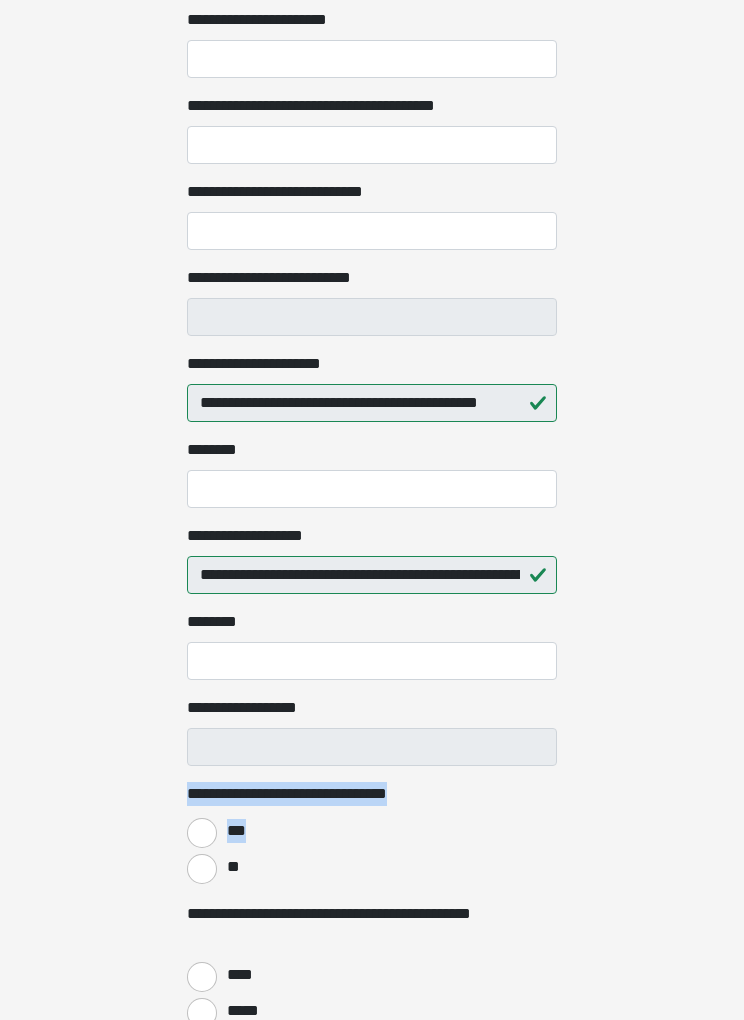 click on "**********" at bounding box center (372, -2854) 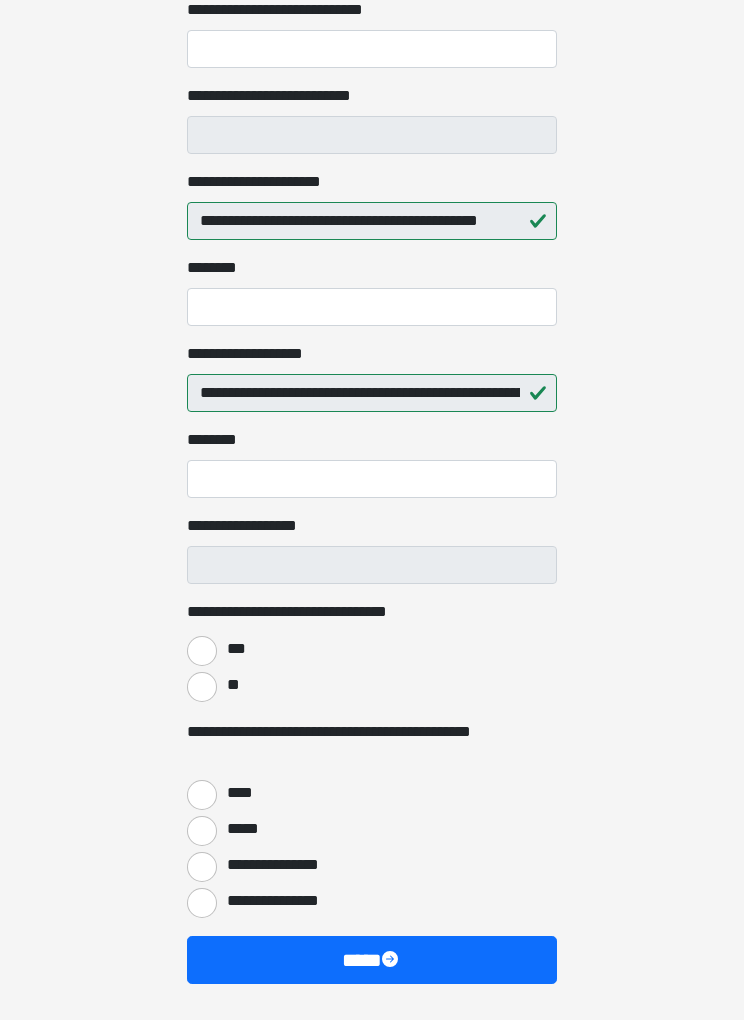 scroll, scrollTop: 3547, scrollLeft: 0, axis: vertical 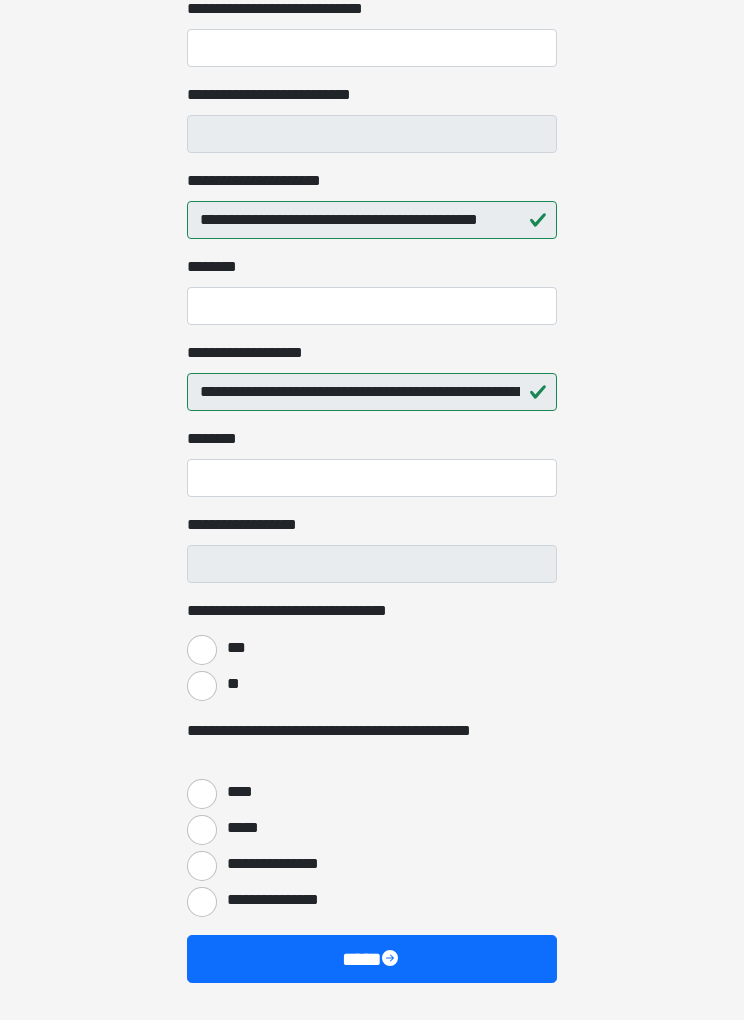 click on "**********" at bounding box center [372, 820] 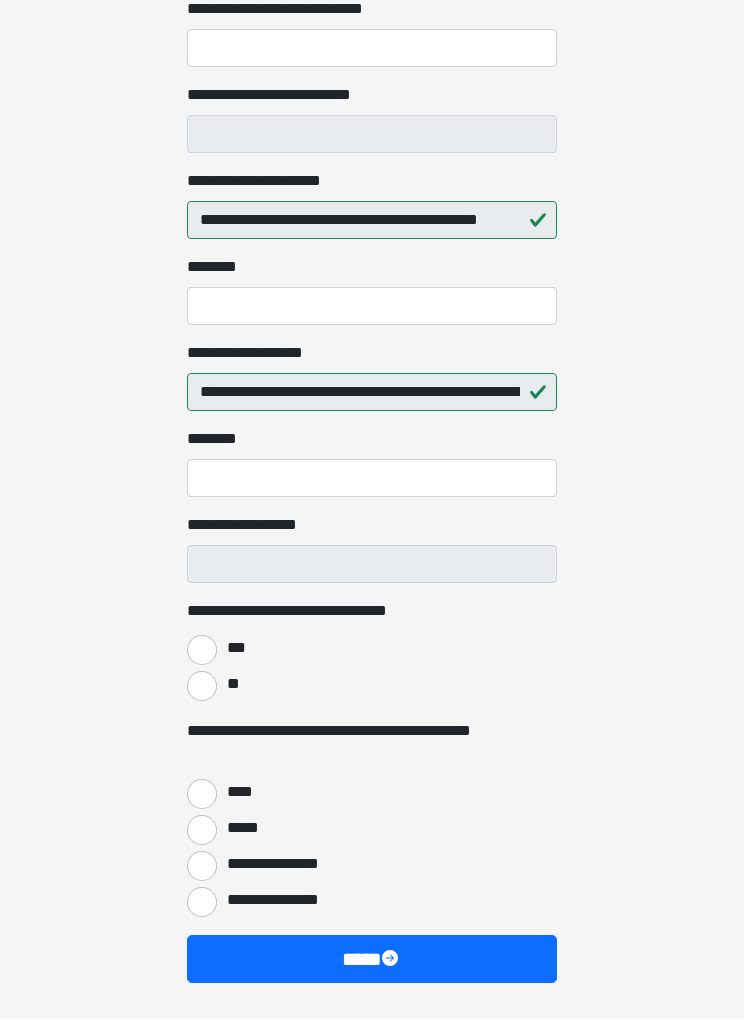 click on "****" at bounding box center [238, 793] 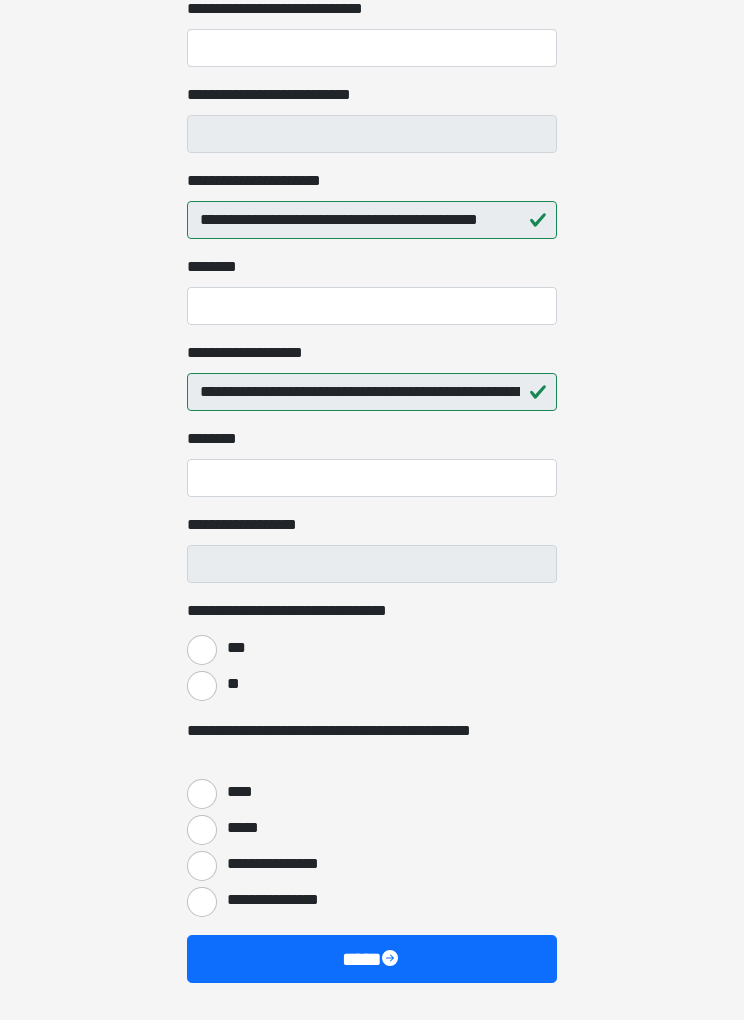 click at bounding box center (392, 961) 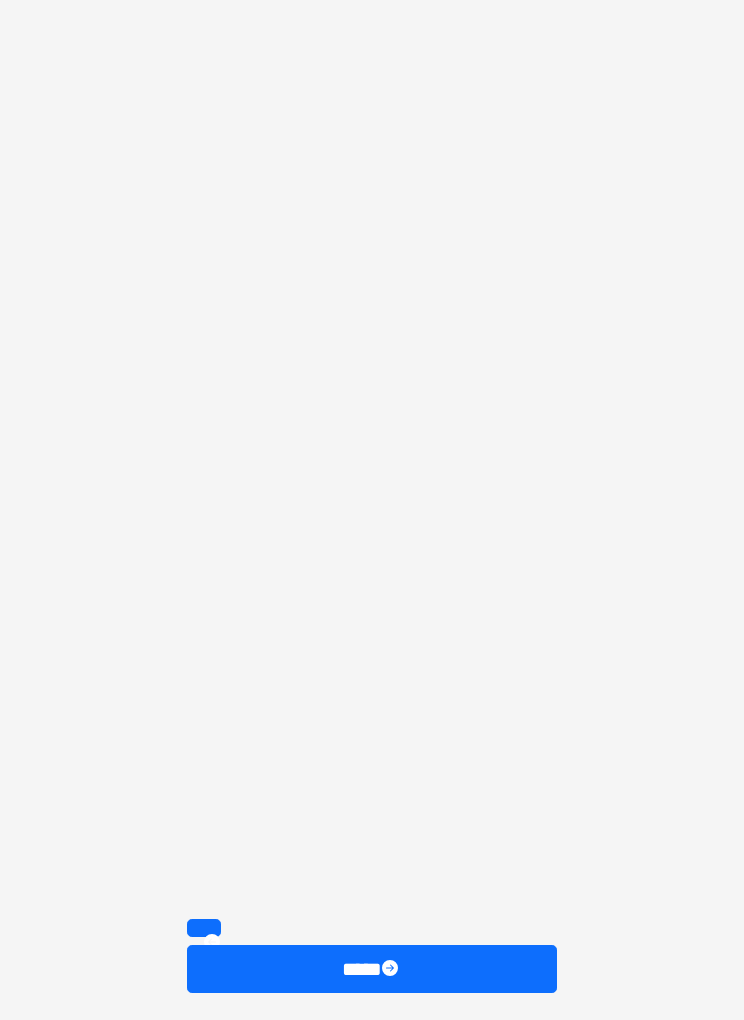 scroll, scrollTop: 0, scrollLeft: 0, axis: both 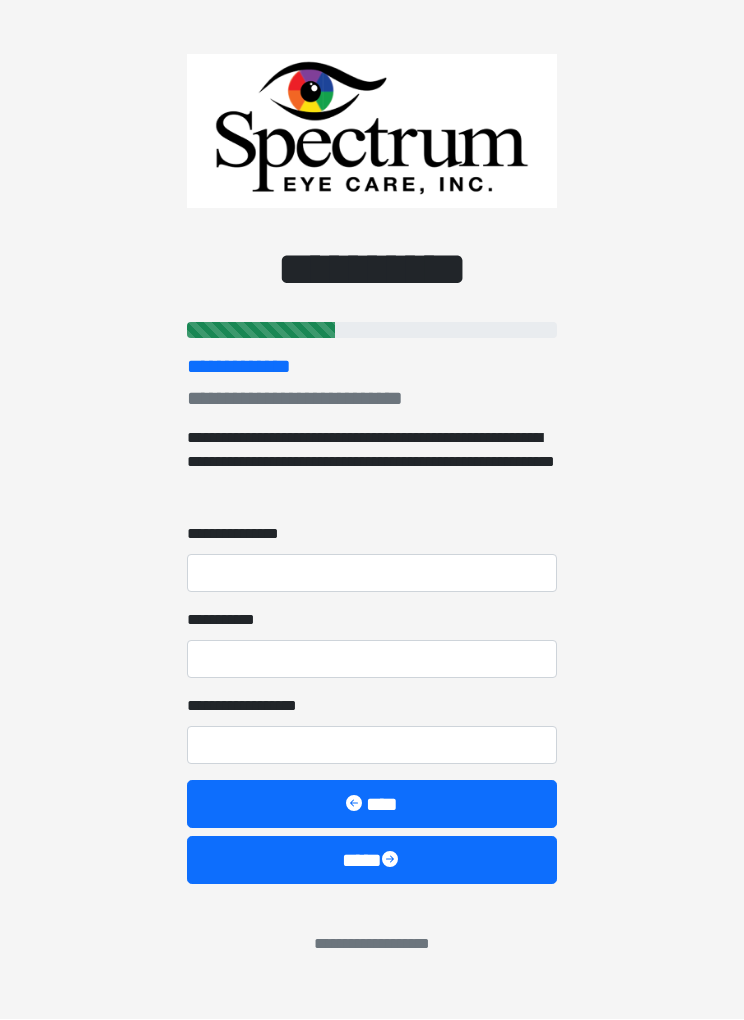 click on "**********" at bounding box center [372, 510] 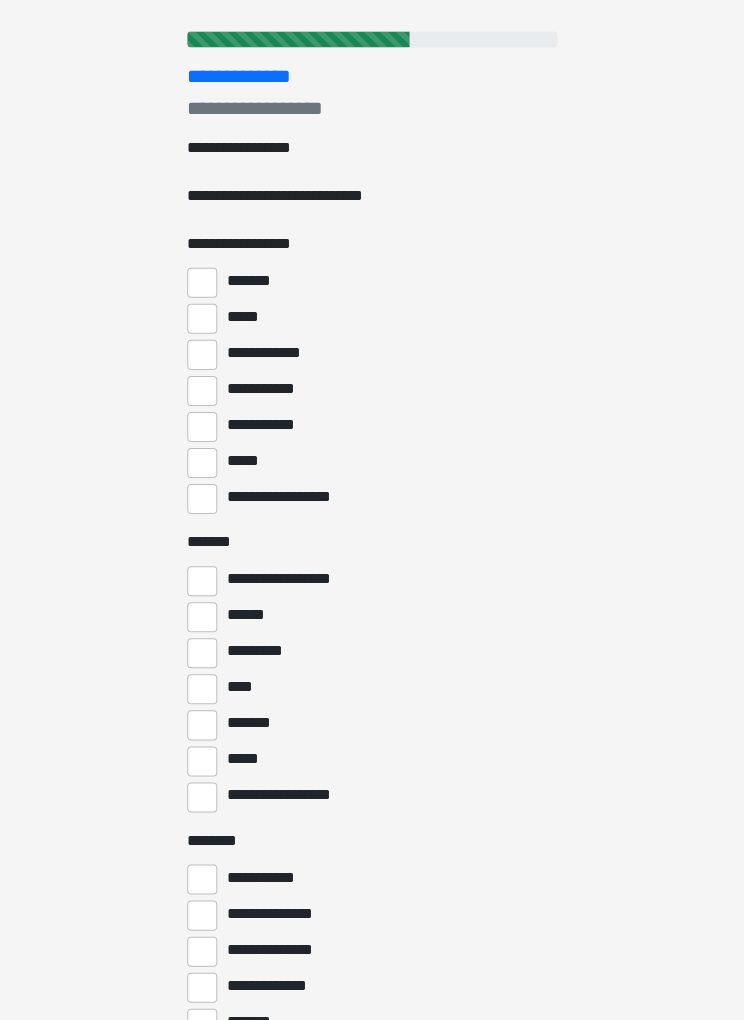 scroll, scrollTop: 292, scrollLeft: 0, axis: vertical 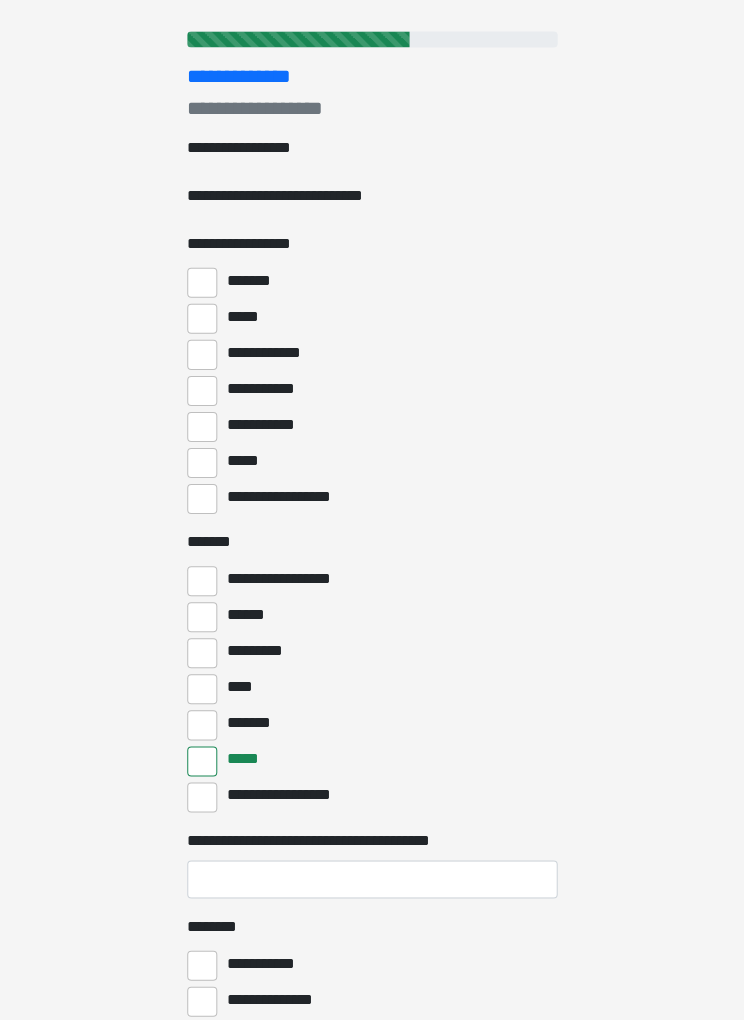 click on "**********" at bounding box center [290, 794] 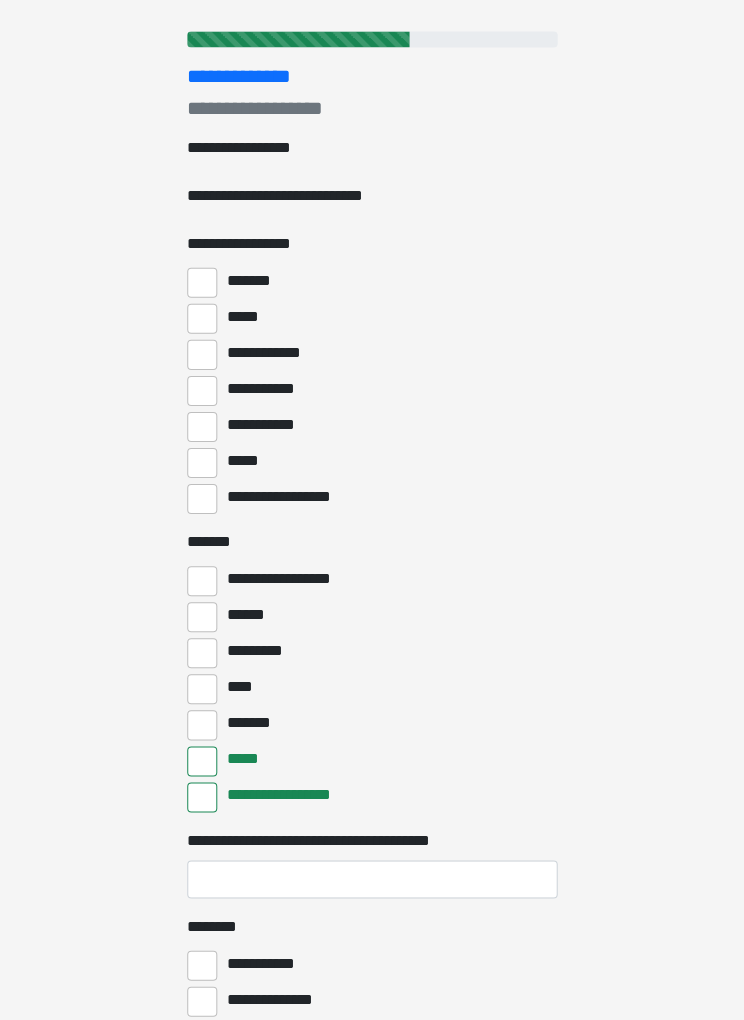click on "*******" at bounding box center (202, 724) 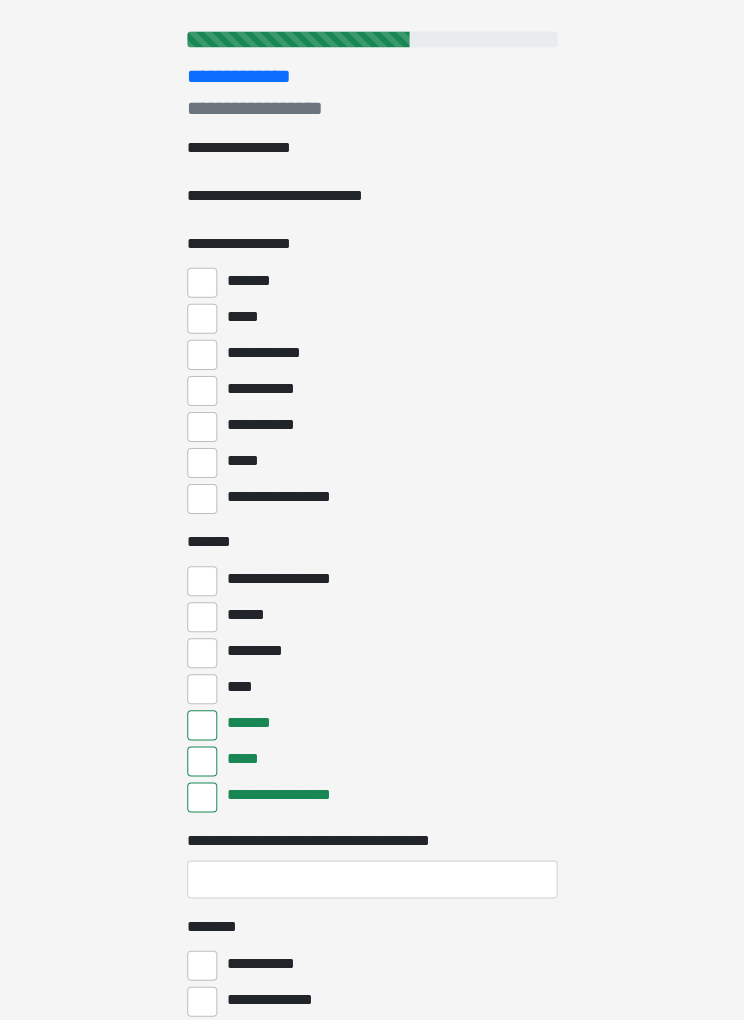 click on "*******" at bounding box center (248, 722) 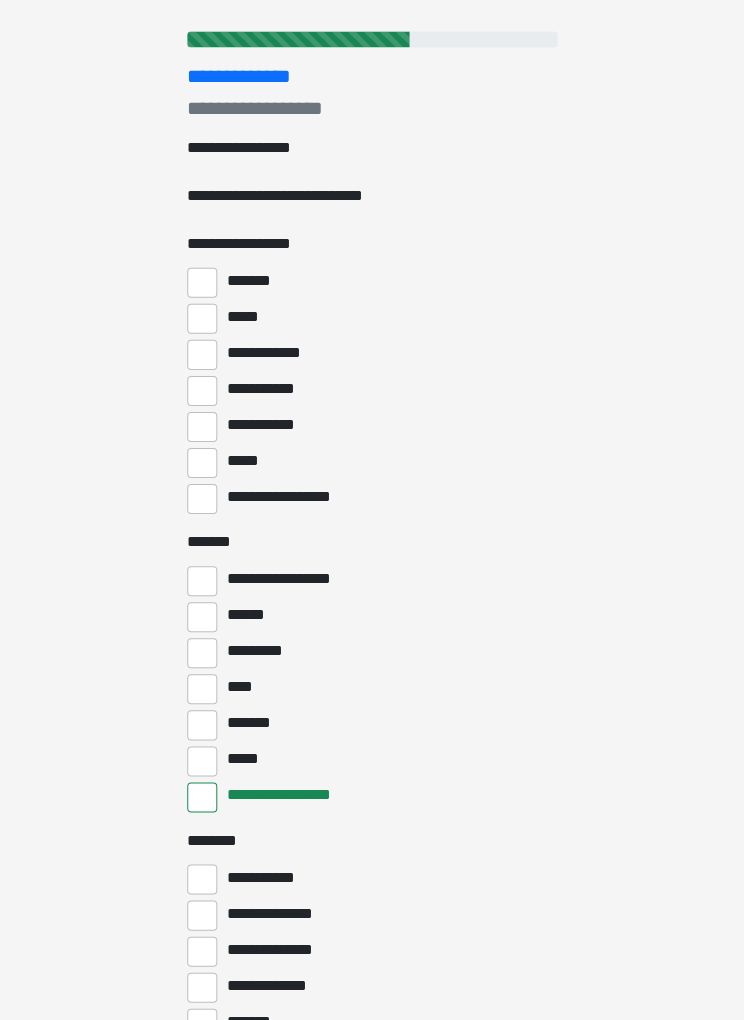 click on "**********" at bounding box center (290, 496) 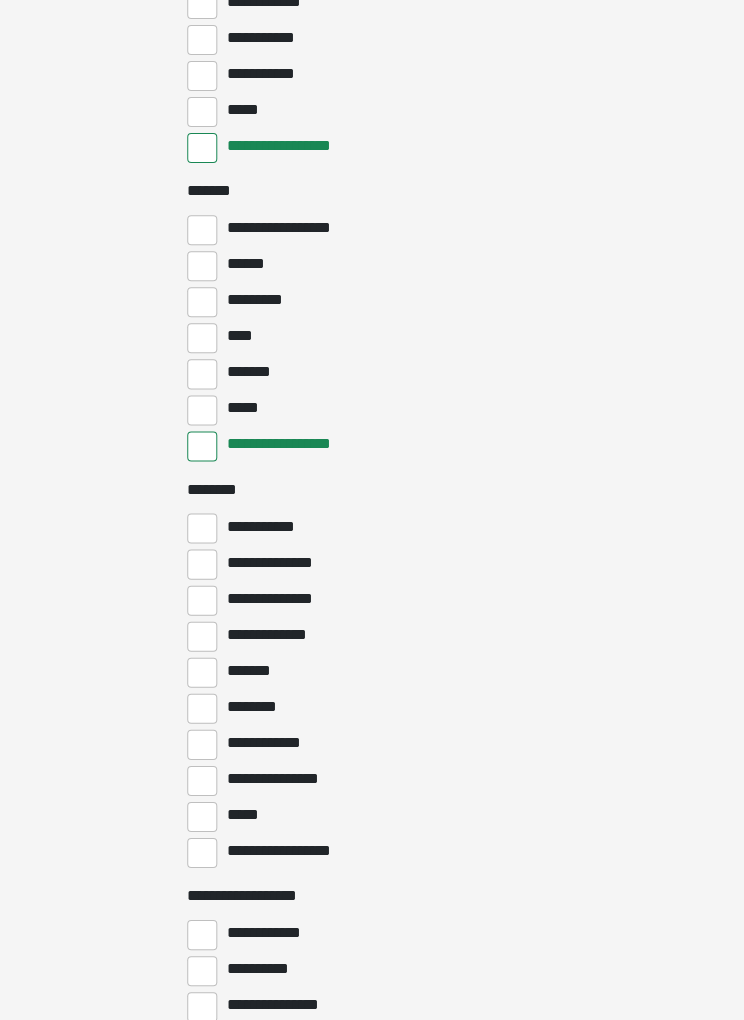 scroll, scrollTop: 640, scrollLeft: 0, axis: vertical 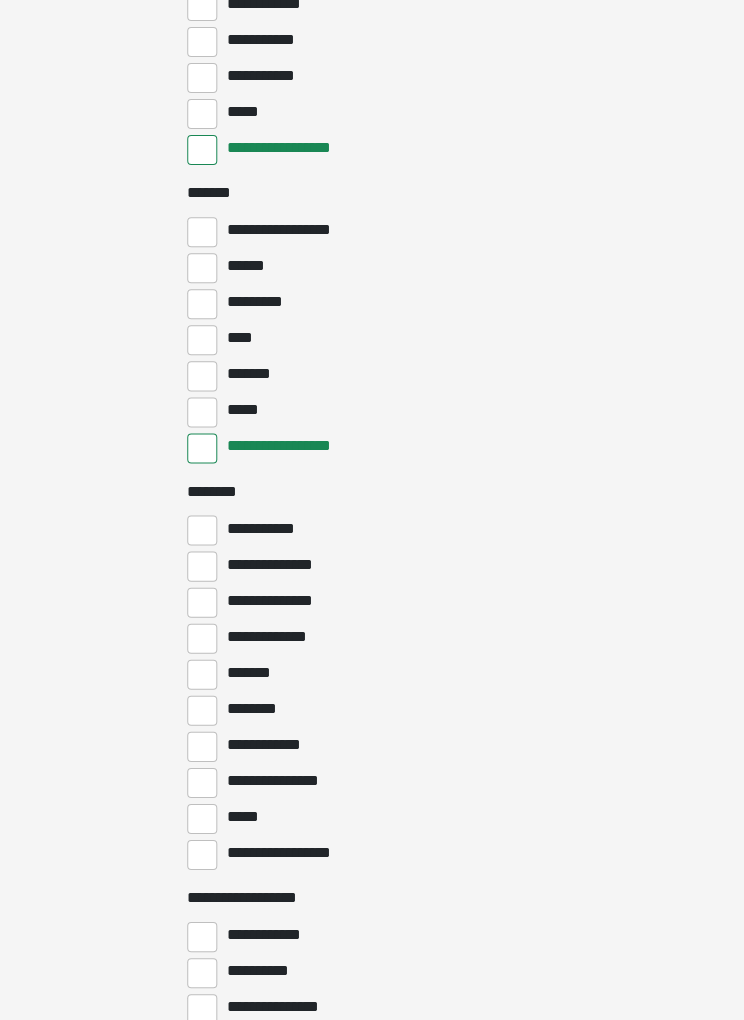 click on "**********" at bounding box center [202, 602] 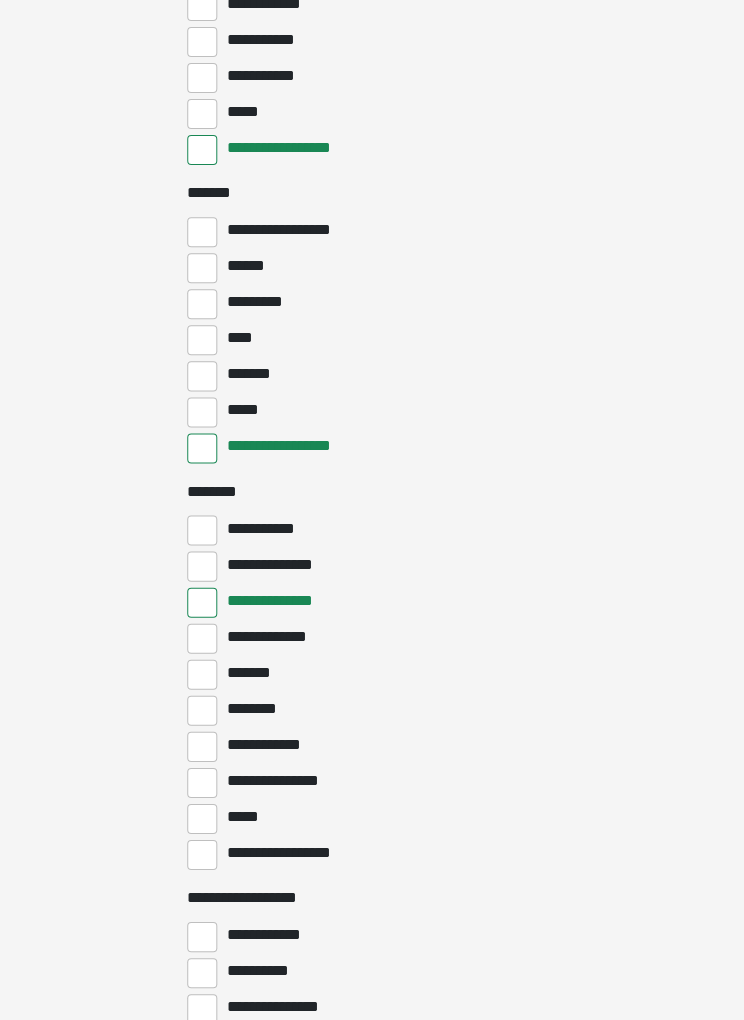 click on "*******" at bounding box center (202, 674) 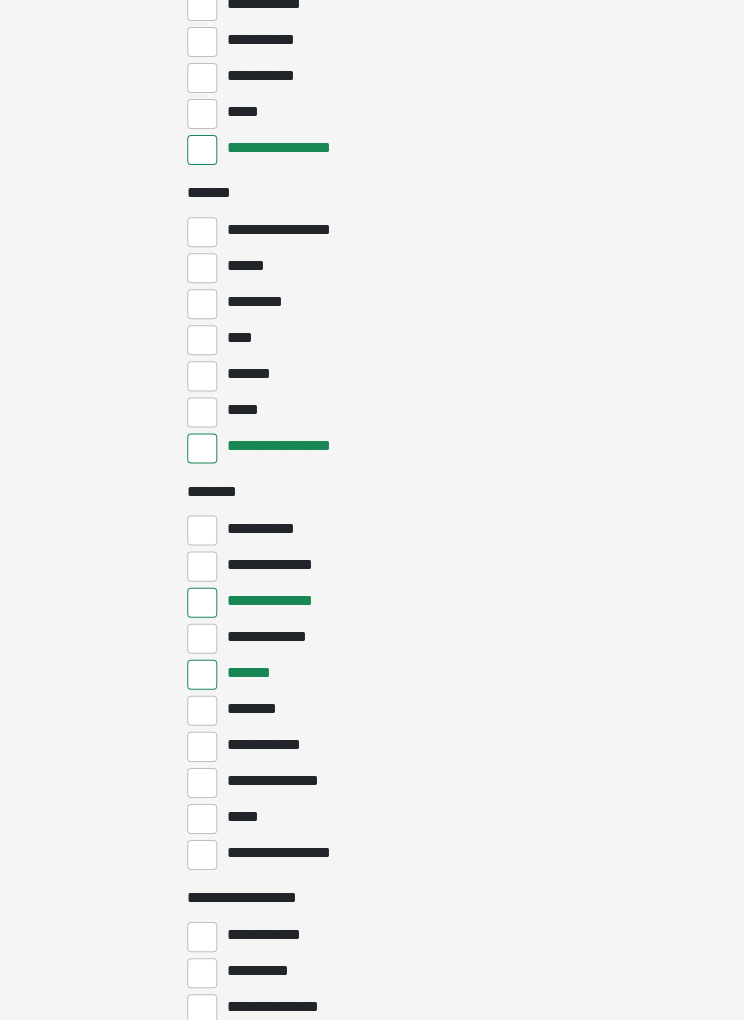 click on "*******" at bounding box center (251, 672) 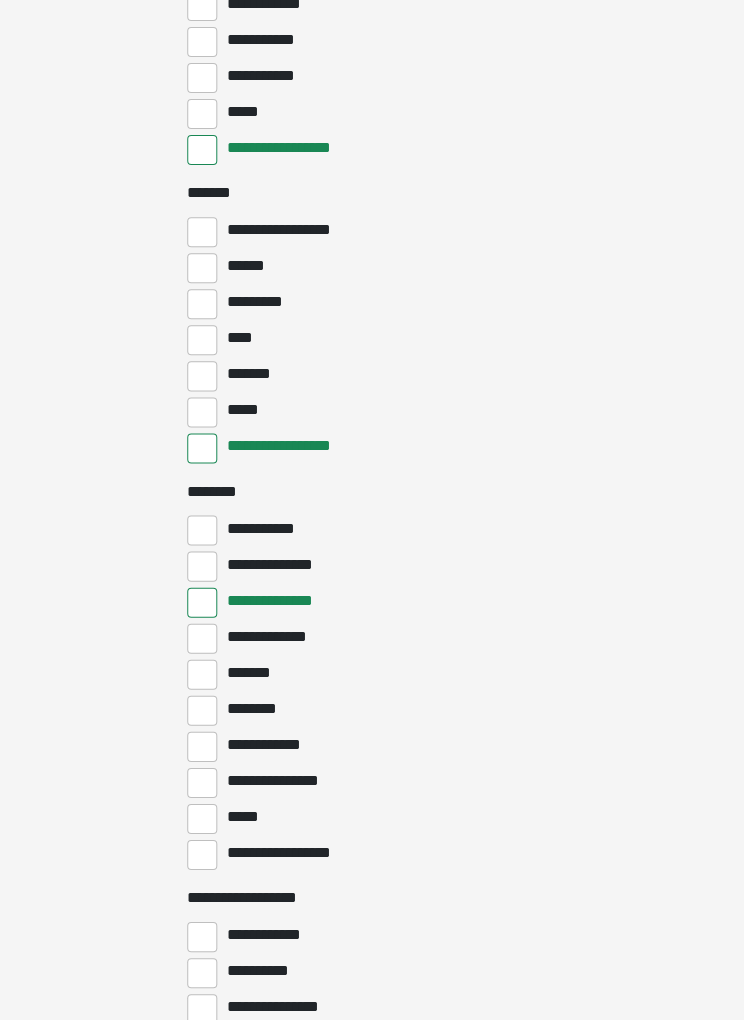 click on "********" at bounding box center [202, 710] 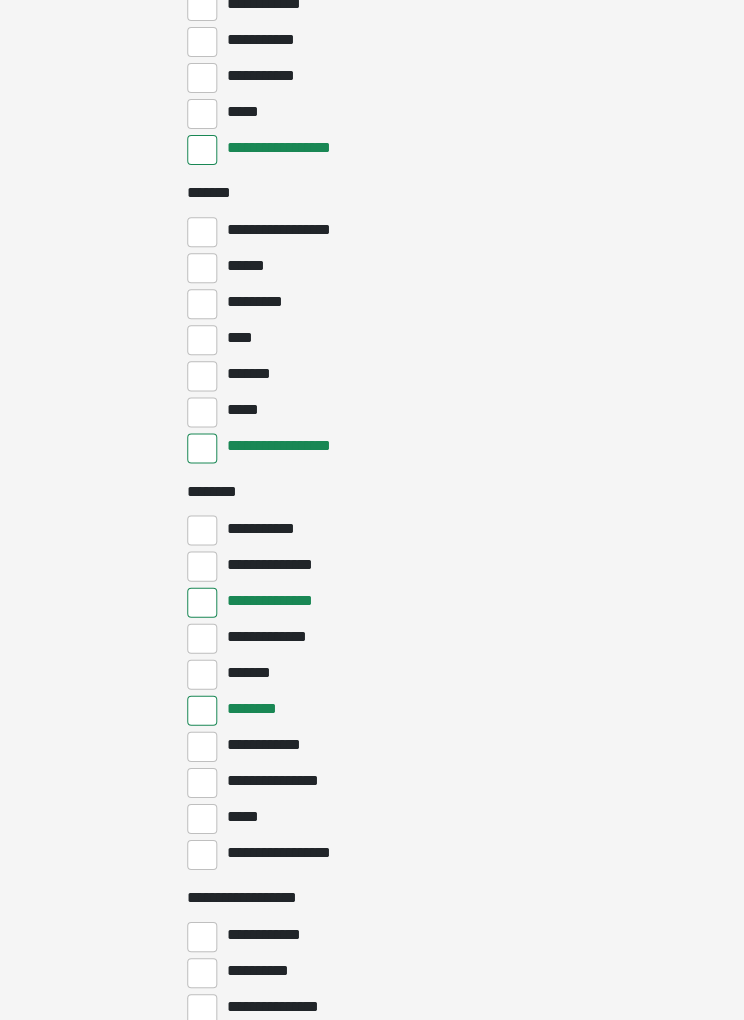 click on "**********" at bounding box center [202, 782] 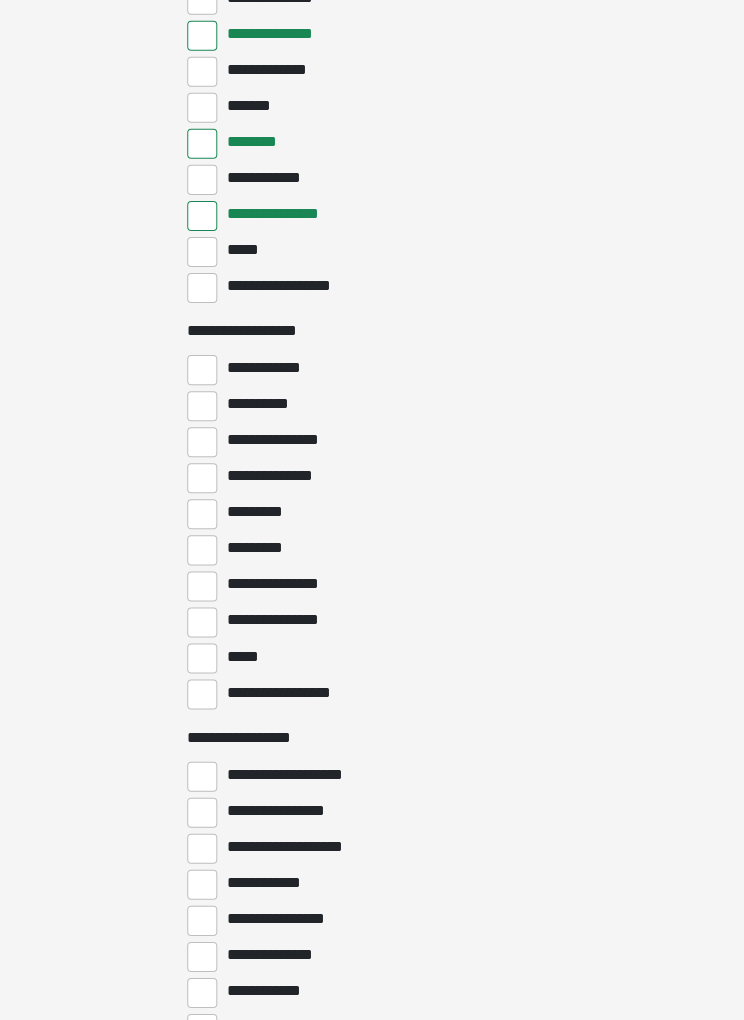 scroll, scrollTop: 1207, scrollLeft: 0, axis: vertical 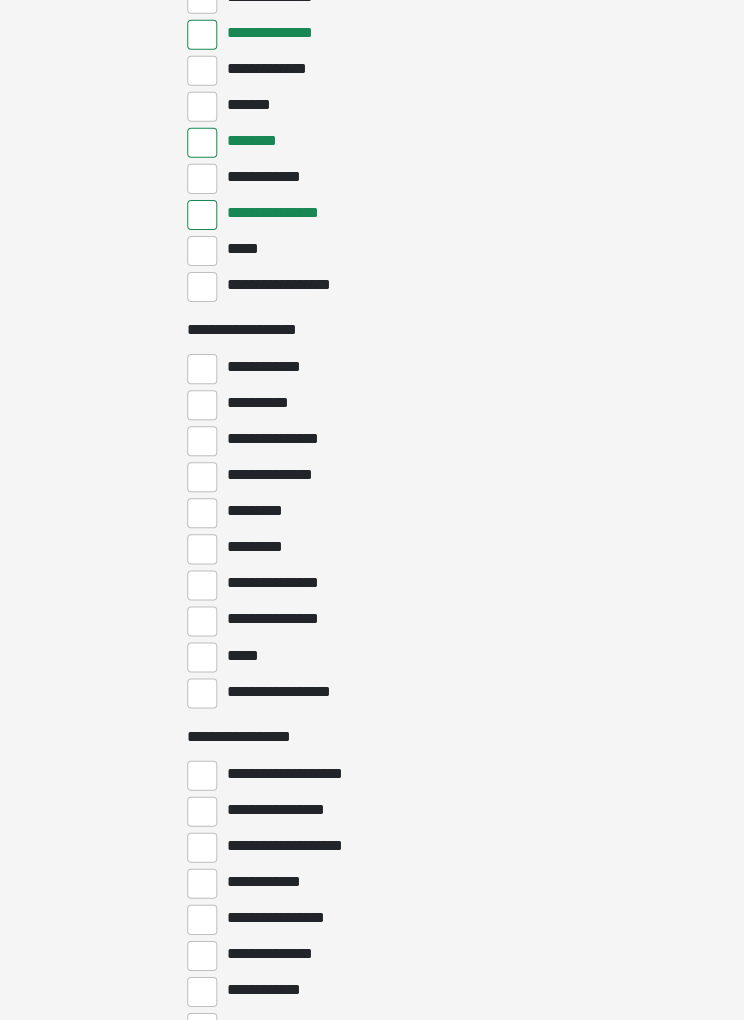 click on "*********" at bounding box center (259, 511) 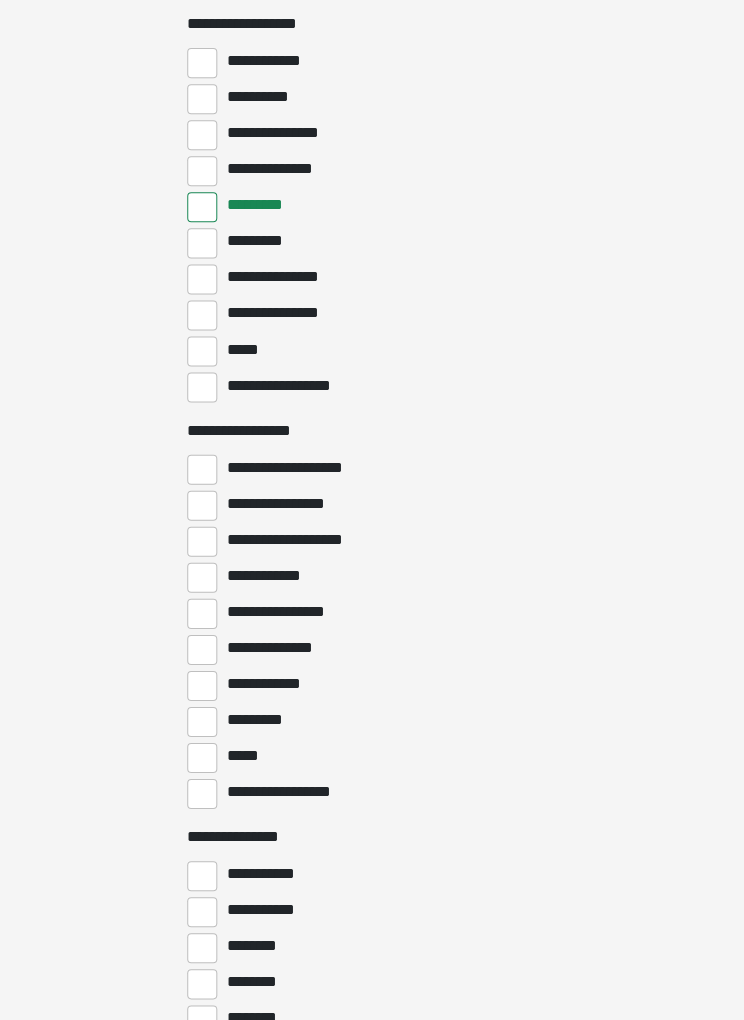 scroll, scrollTop: 1514, scrollLeft: 0, axis: vertical 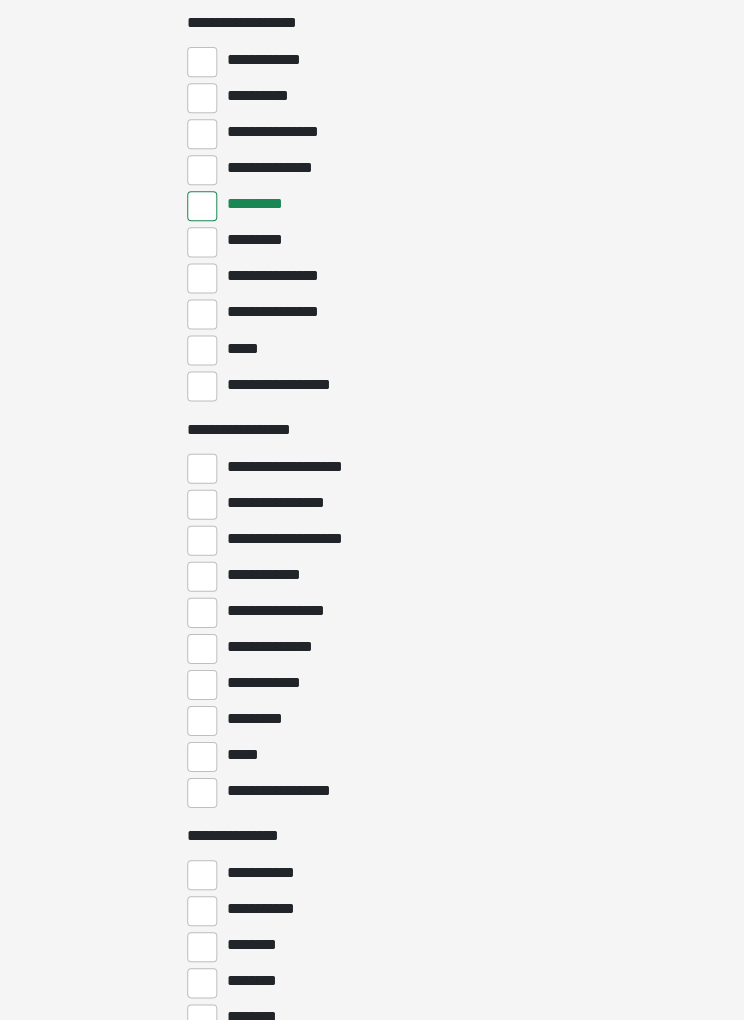click on "**********" at bounding box center (298, 466) 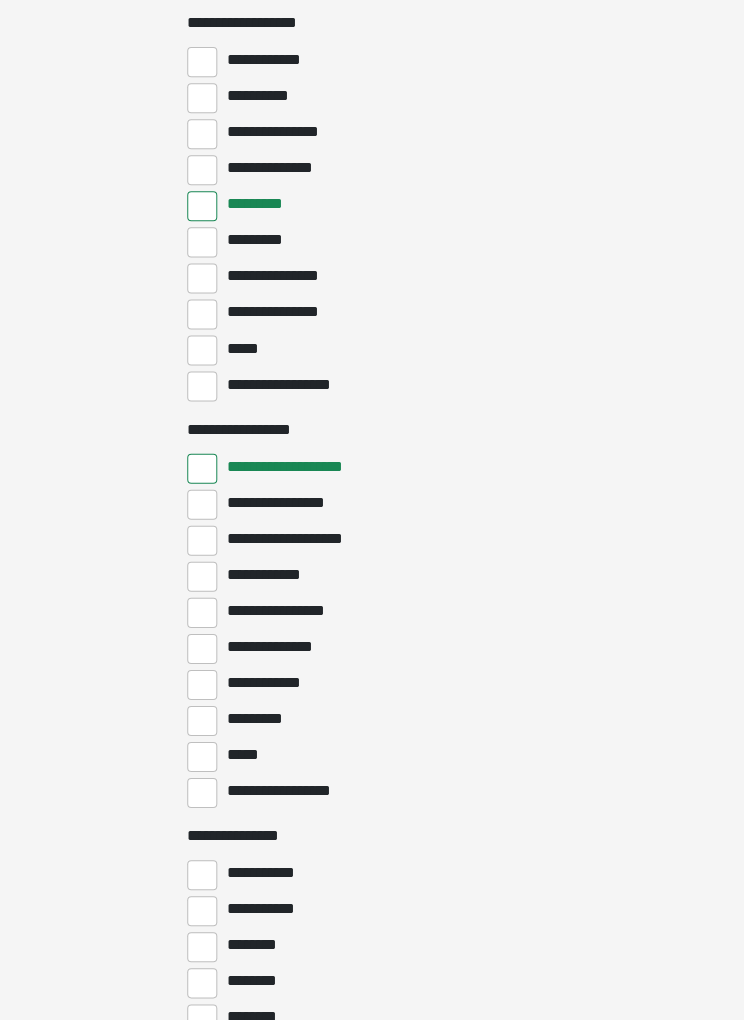click on "**********" at bounding box center (202, 540) 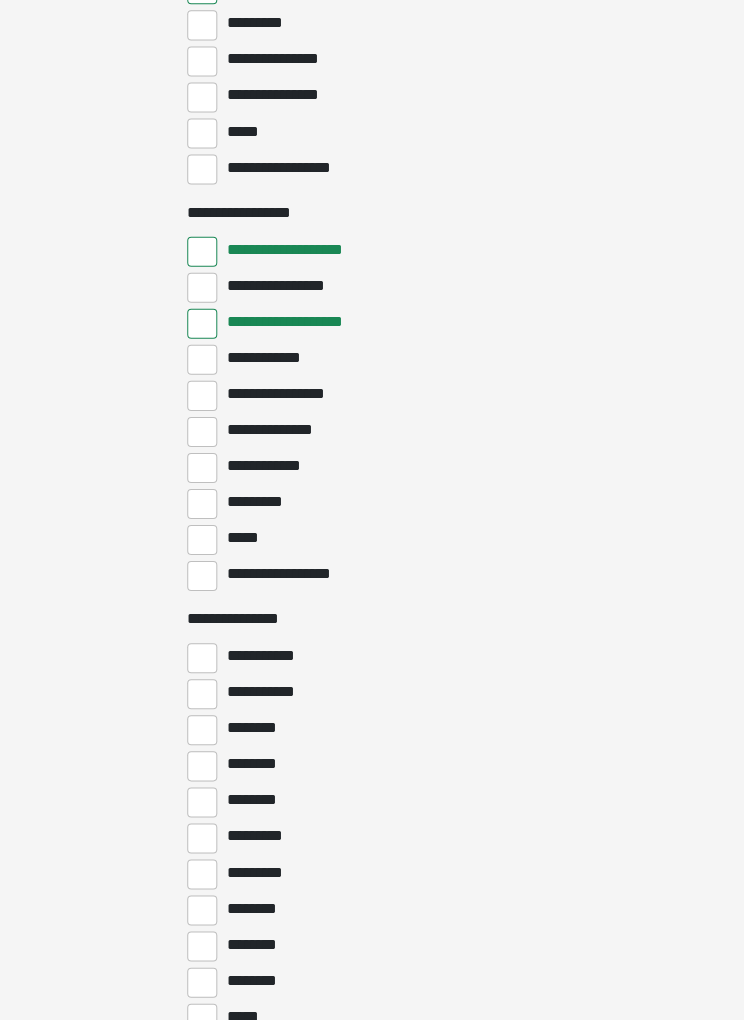 scroll, scrollTop: 1731, scrollLeft: 0, axis: vertical 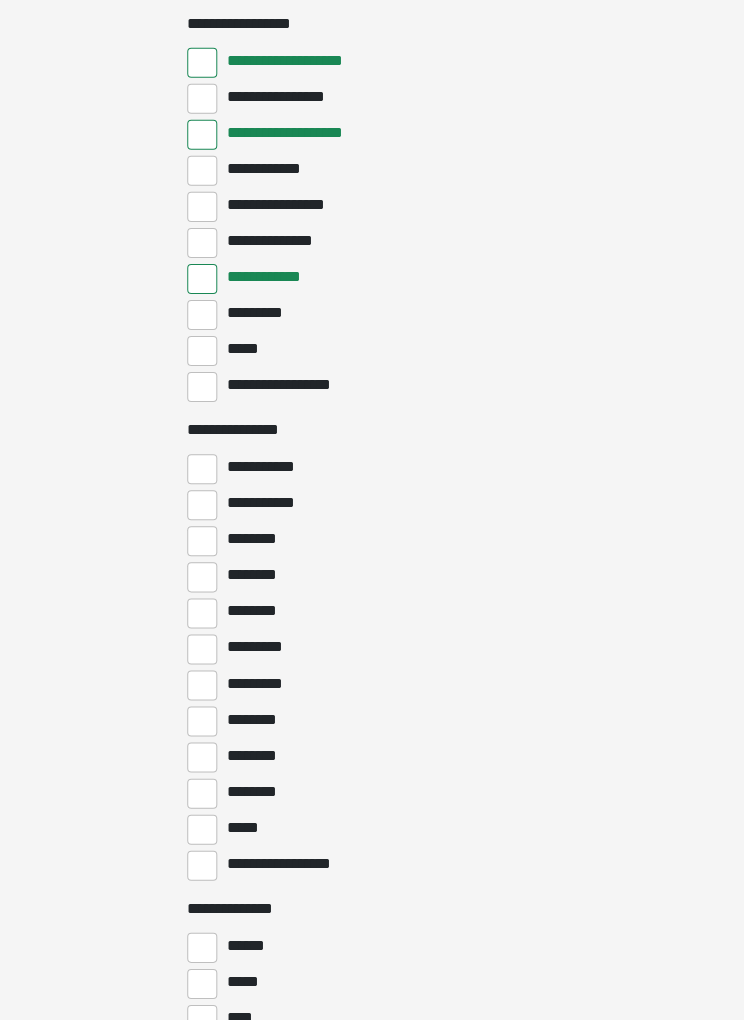 click on "**********" at bounding box center (202, 865) 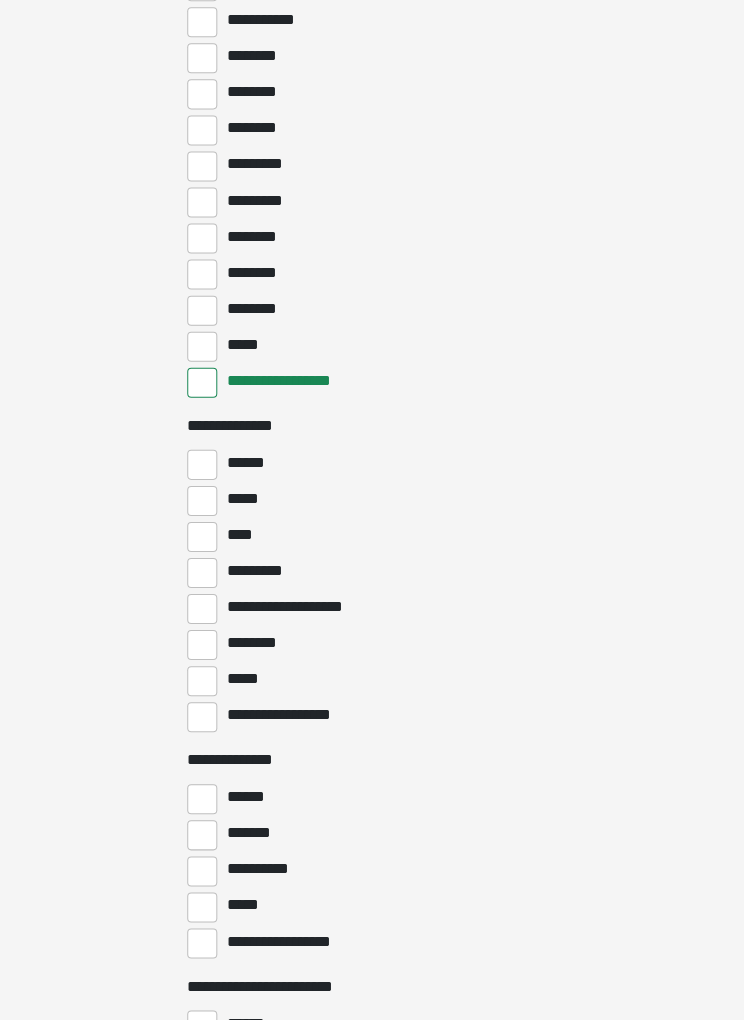 scroll, scrollTop: 2402, scrollLeft: 0, axis: vertical 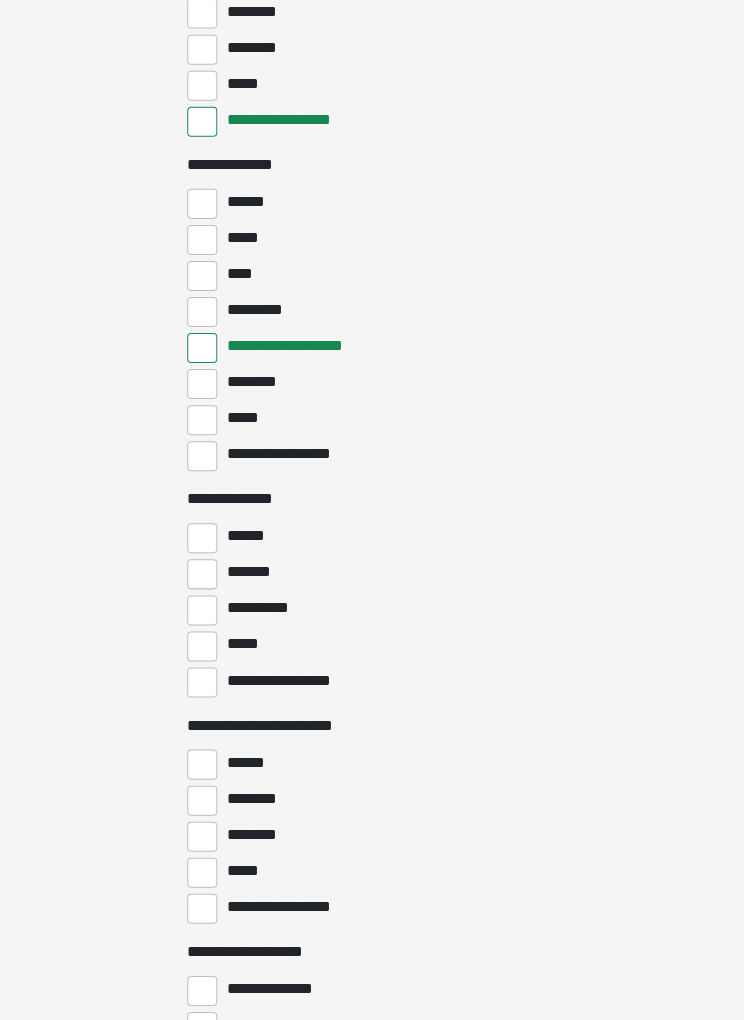 click on "**********" at bounding box center [202, 681] 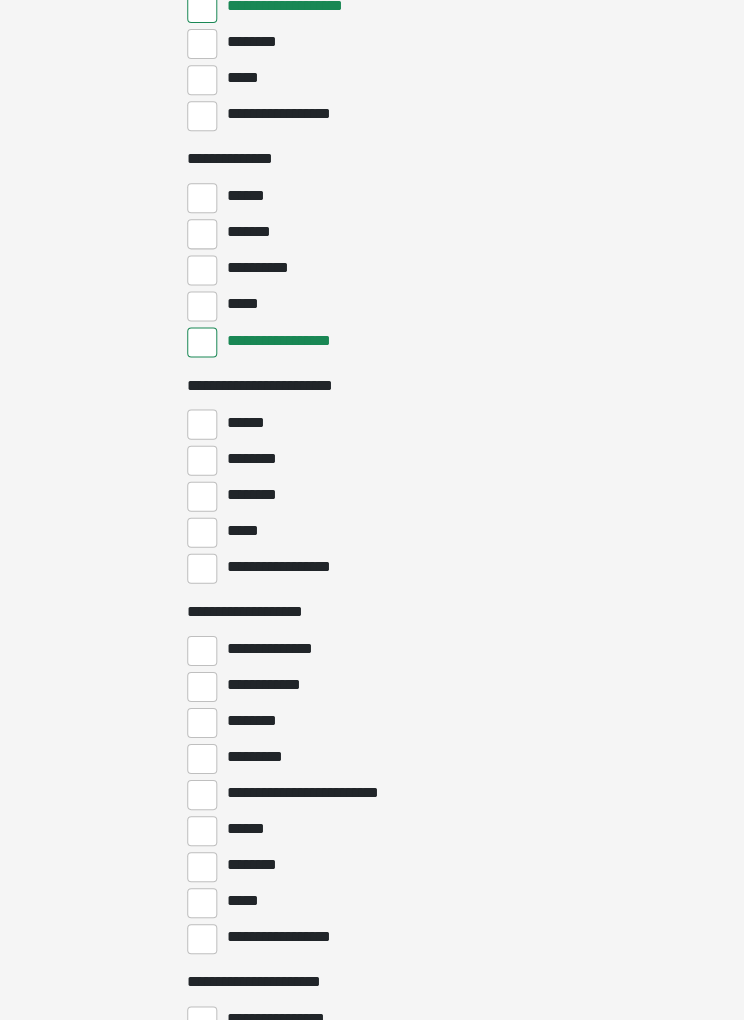 scroll, scrollTop: 3001, scrollLeft: 0, axis: vertical 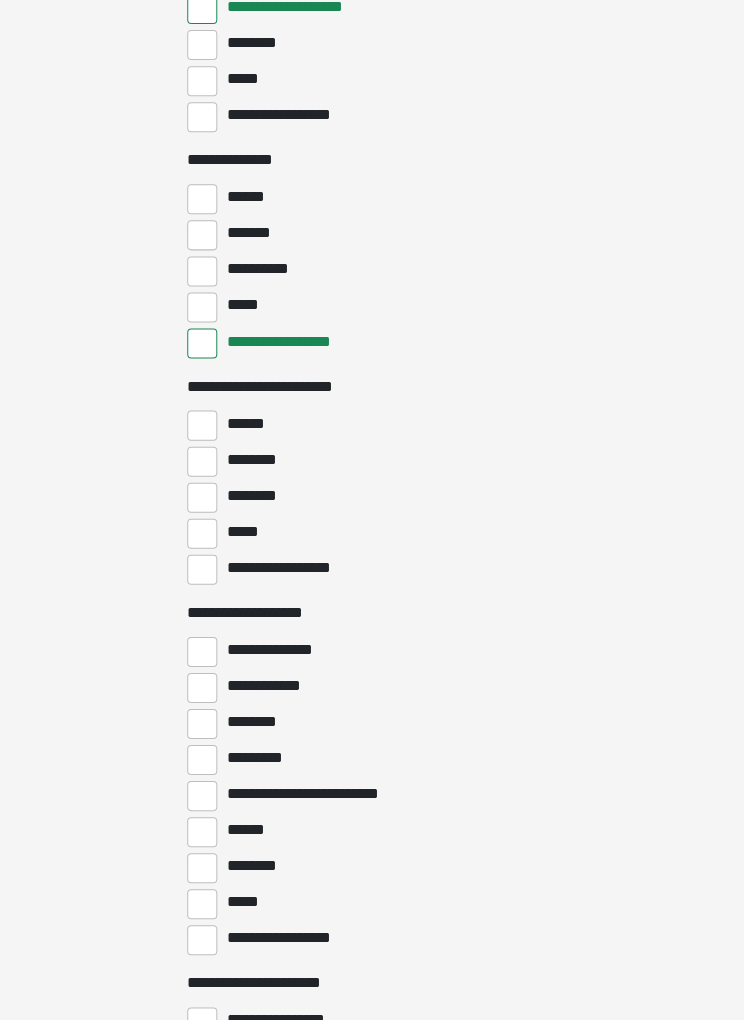 click on "******" at bounding box center (250, 423) 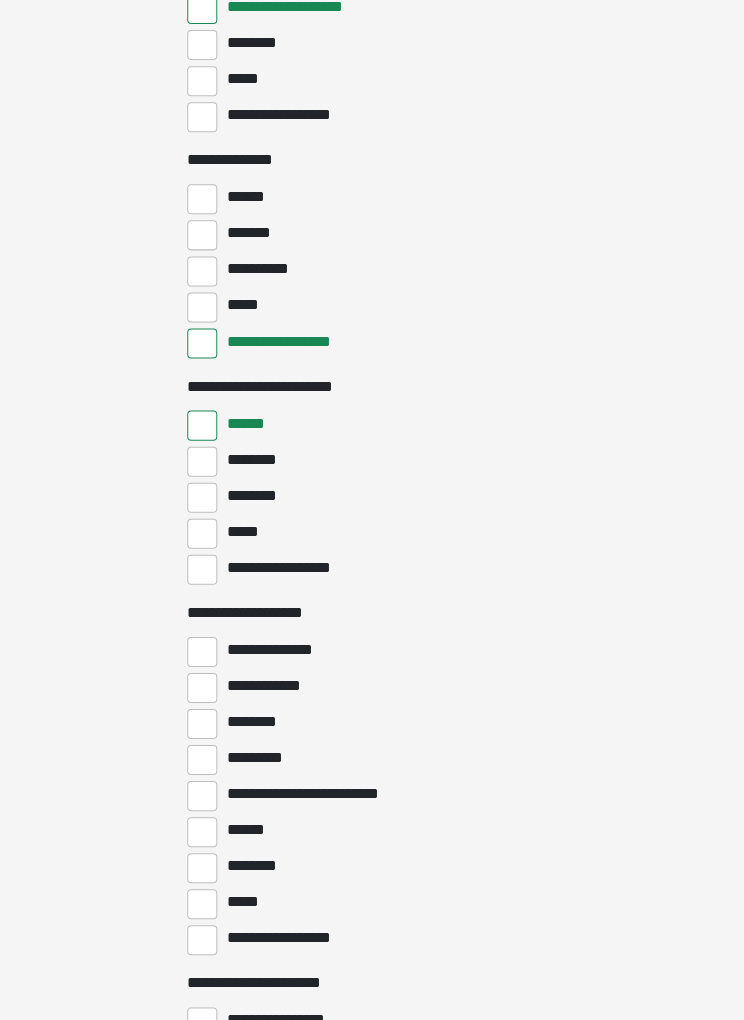 click on "********" at bounding box center [255, 459] 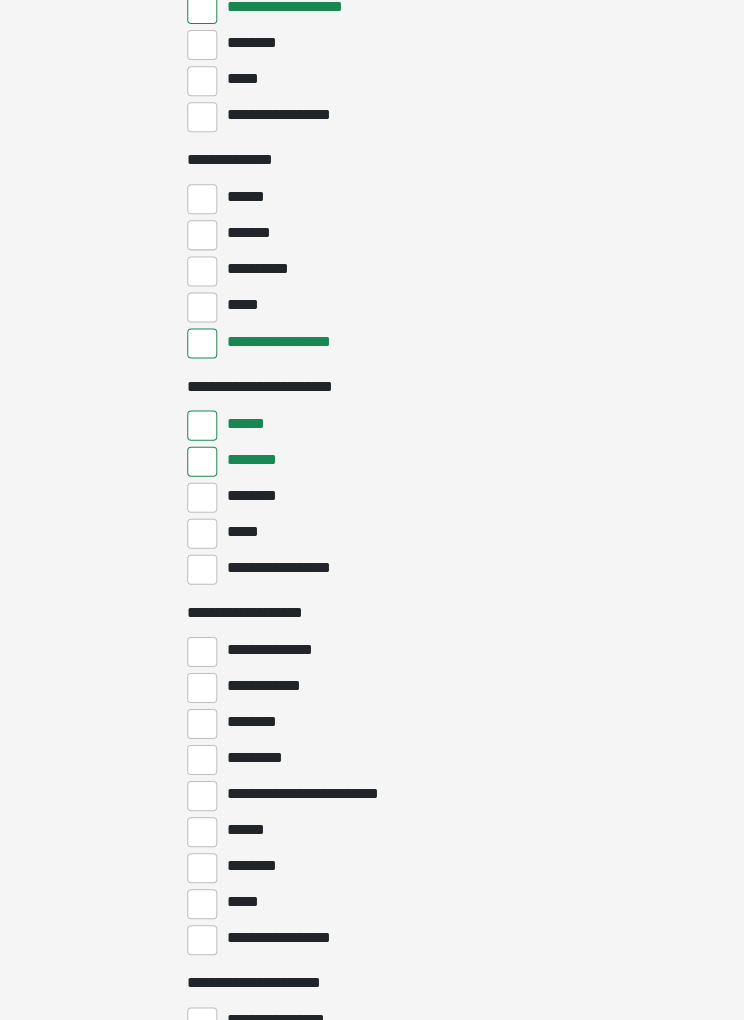 click on "********" at bounding box center [253, 495] 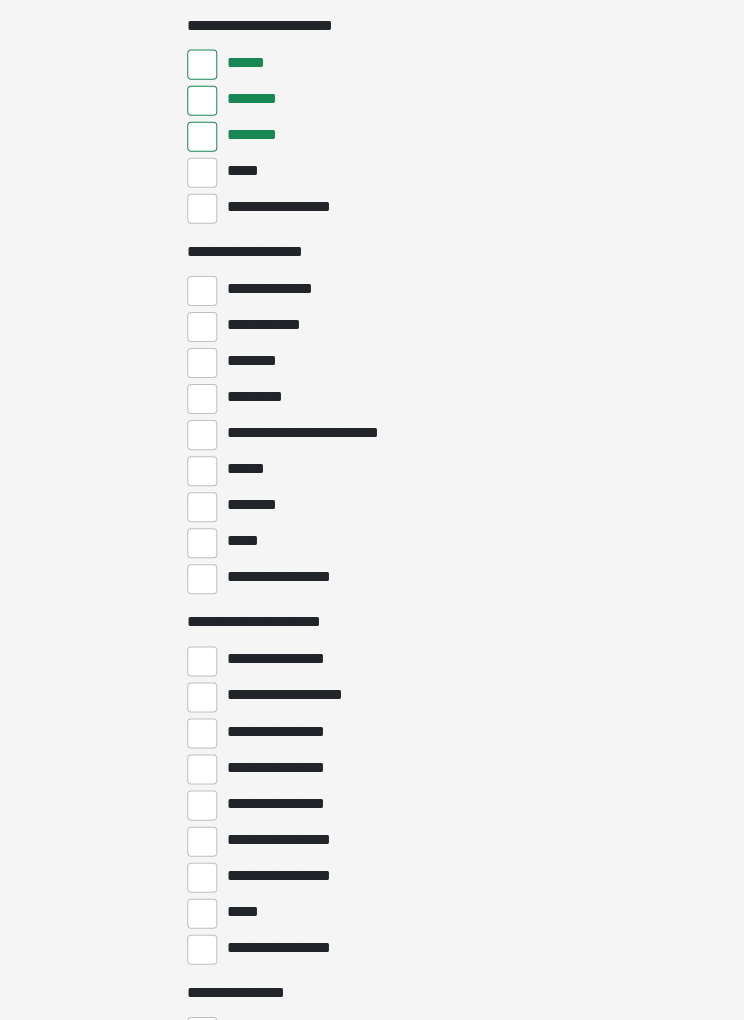 scroll, scrollTop: 3362, scrollLeft: 0, axis: vertical 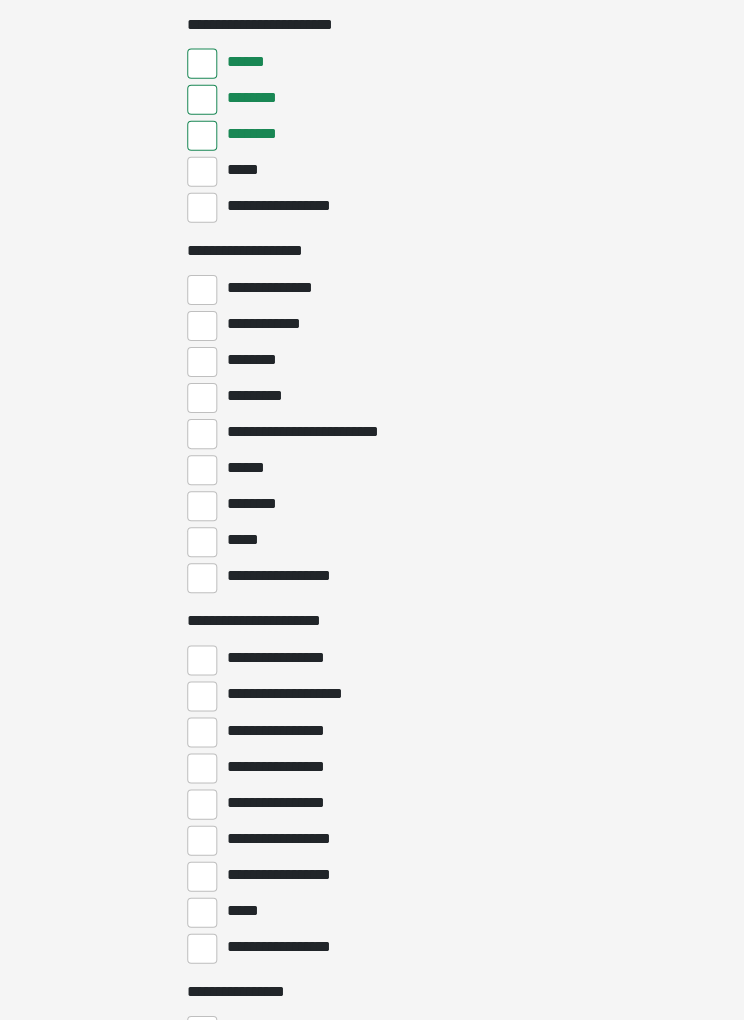 click on "**********" at bounding box center (372, -2852) 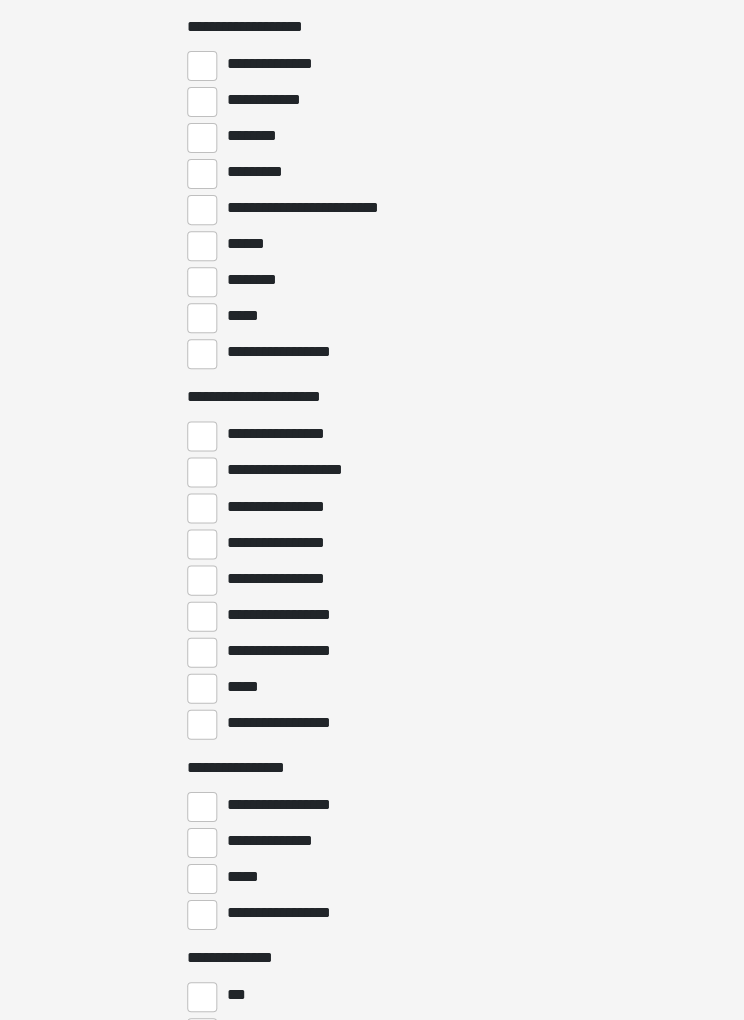 scroll, scrollTop: 3587, scrollLeft: 0, axis: vertical 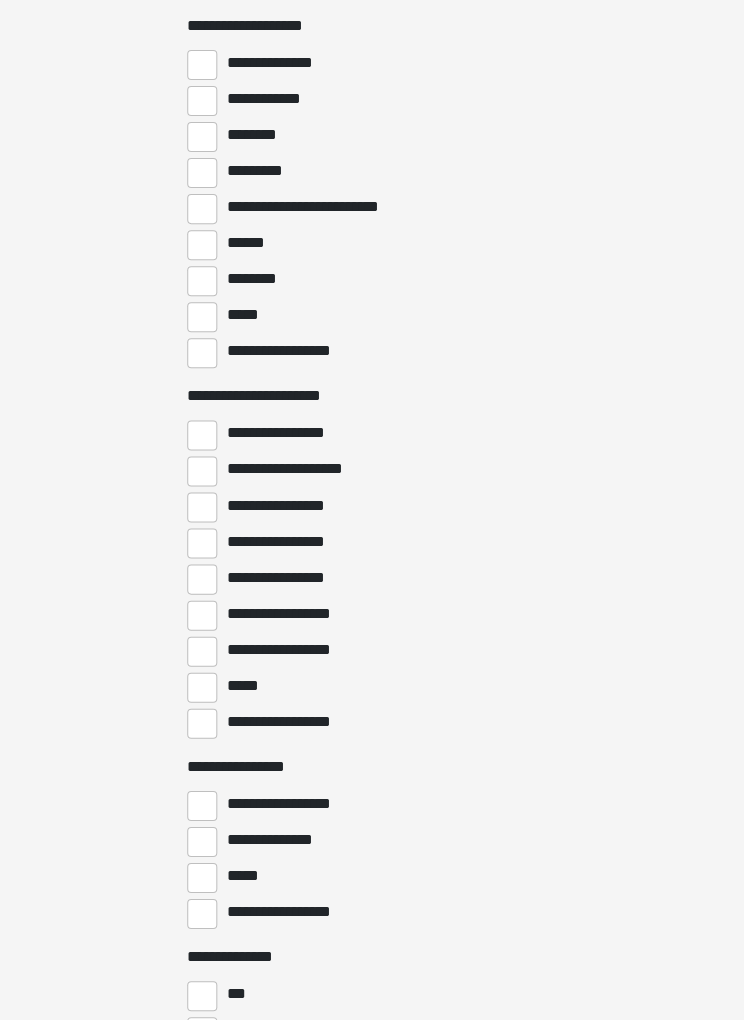 click on "**********" at bounding box center (284, 505) 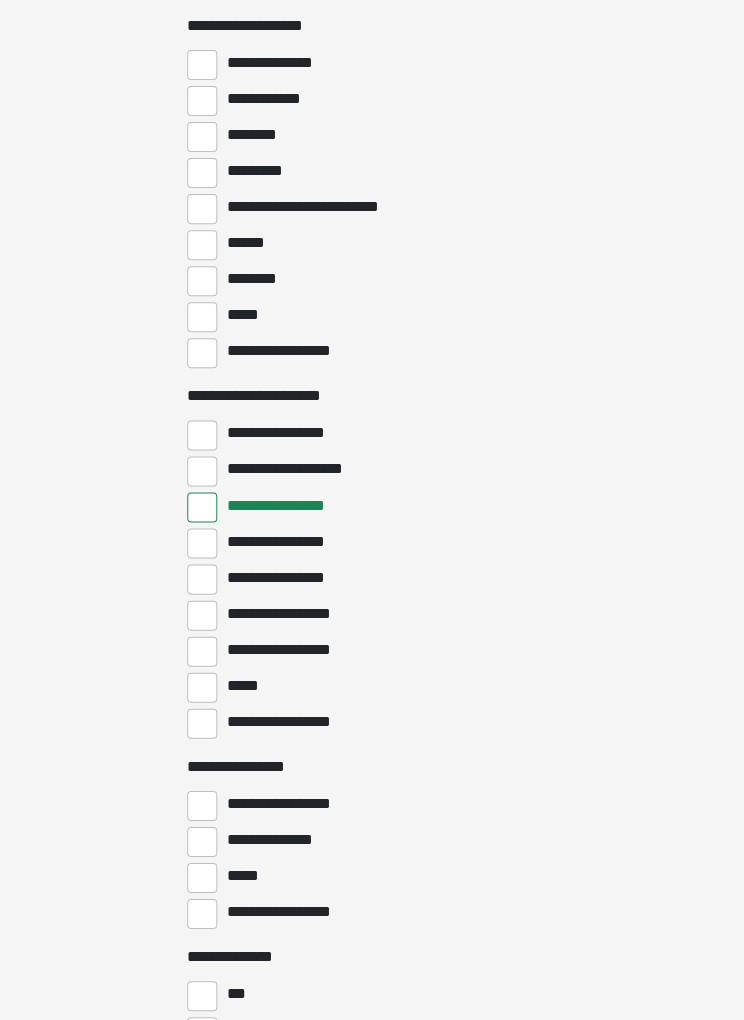 click on "**********" at bounding box center [284, 541] 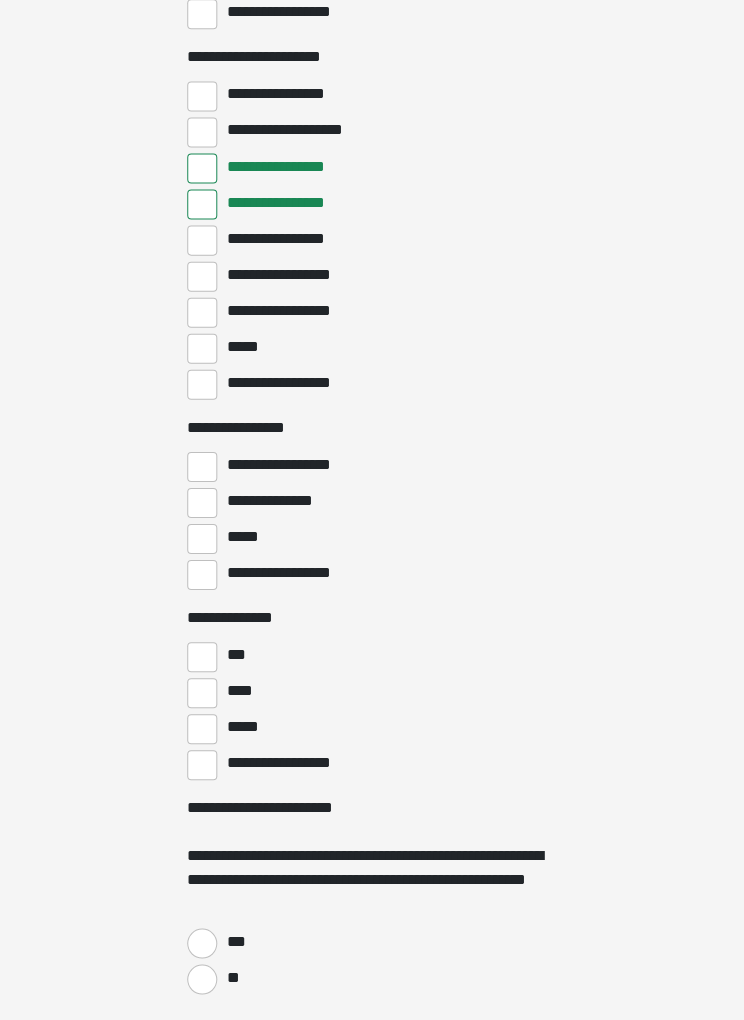 scroll, scrollTop: 3926, scrollLeft: 0, axis: vertical 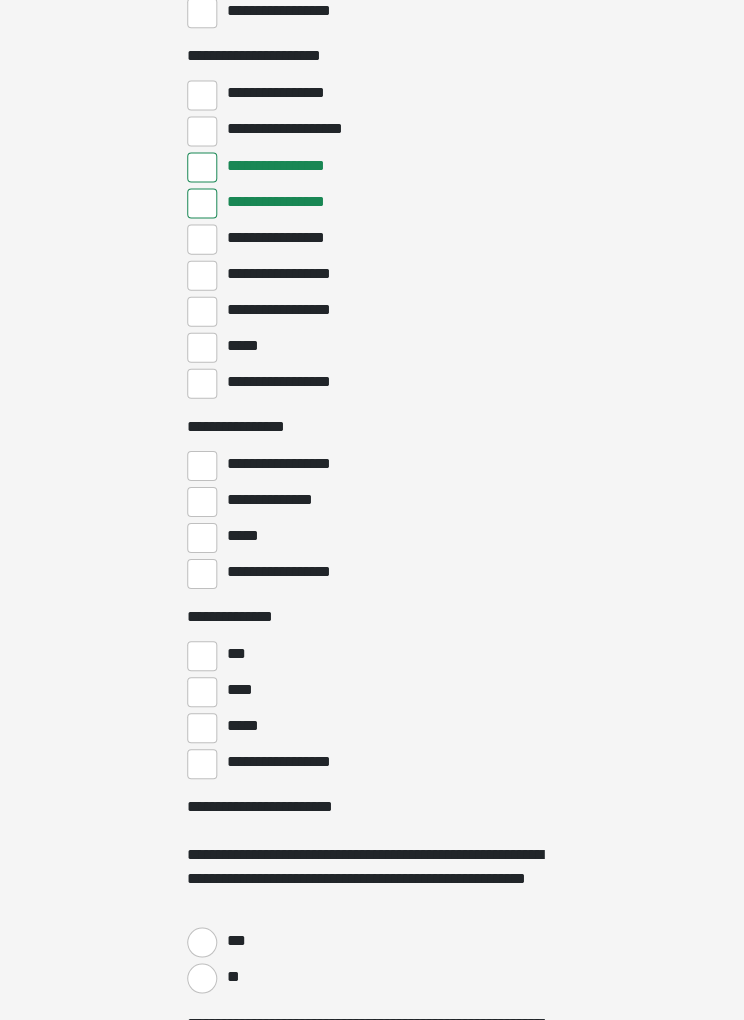 click on "**********" at bounding box center [202, 574] 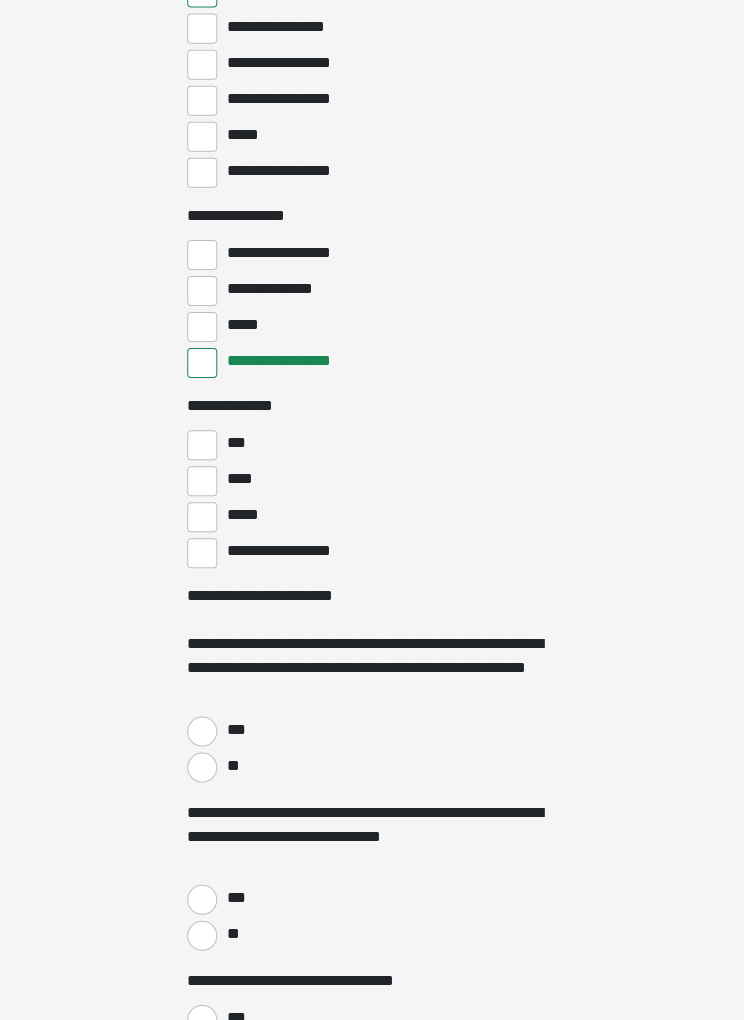 scroll, scrollTop: 4138, scrollLeft: 0, axis: vertical 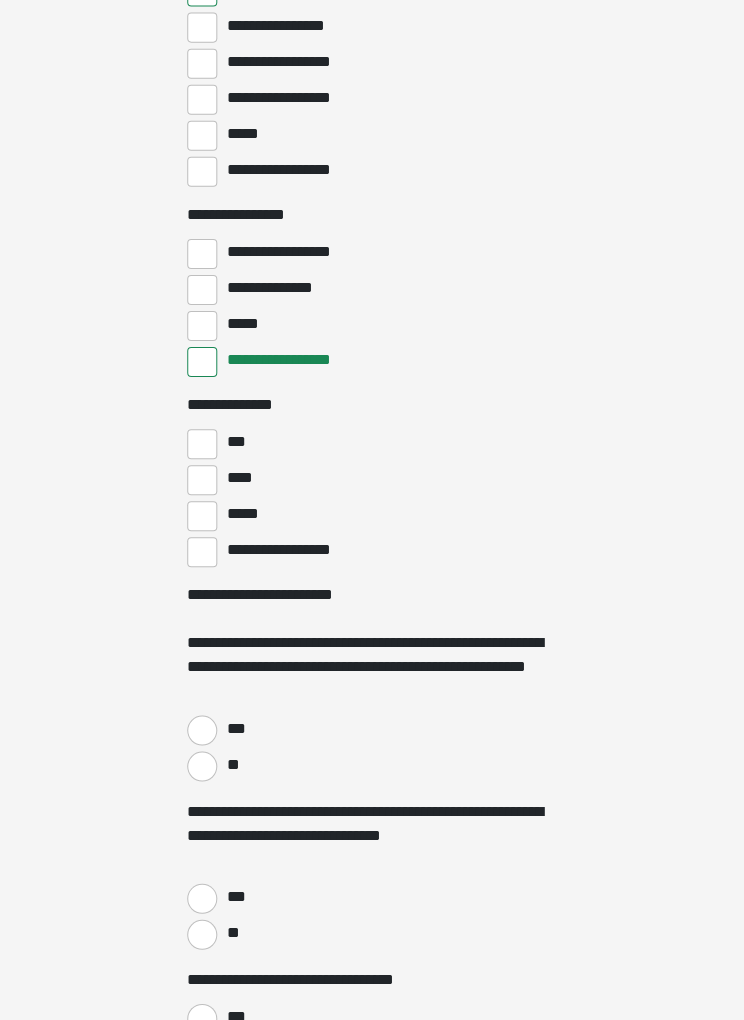 click on "**********" at bounding box center [290, 550] 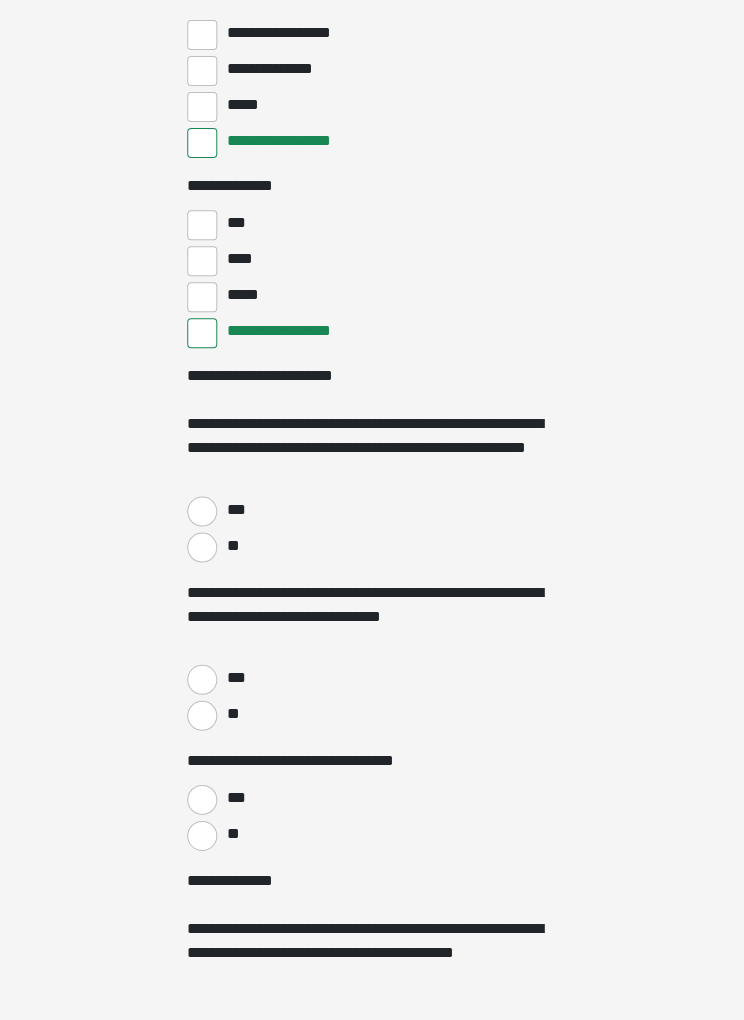 scroll, scrollTop: 4363, scrollLeft: 0, axis: vertical 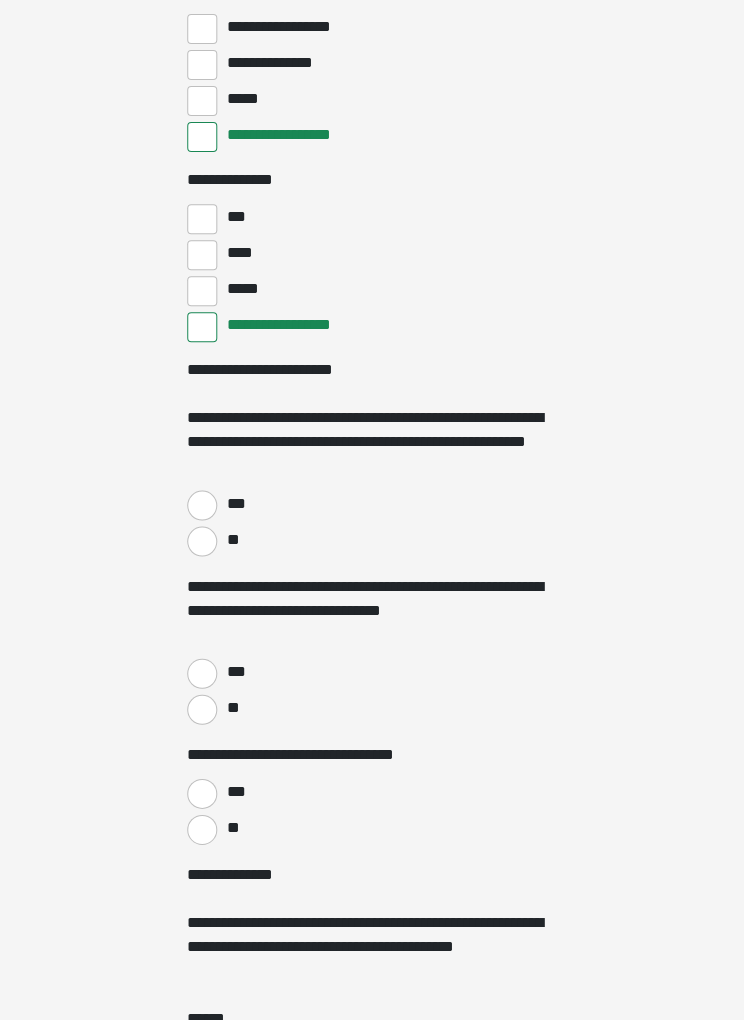 click on "***" at bounding box center [202, 505] 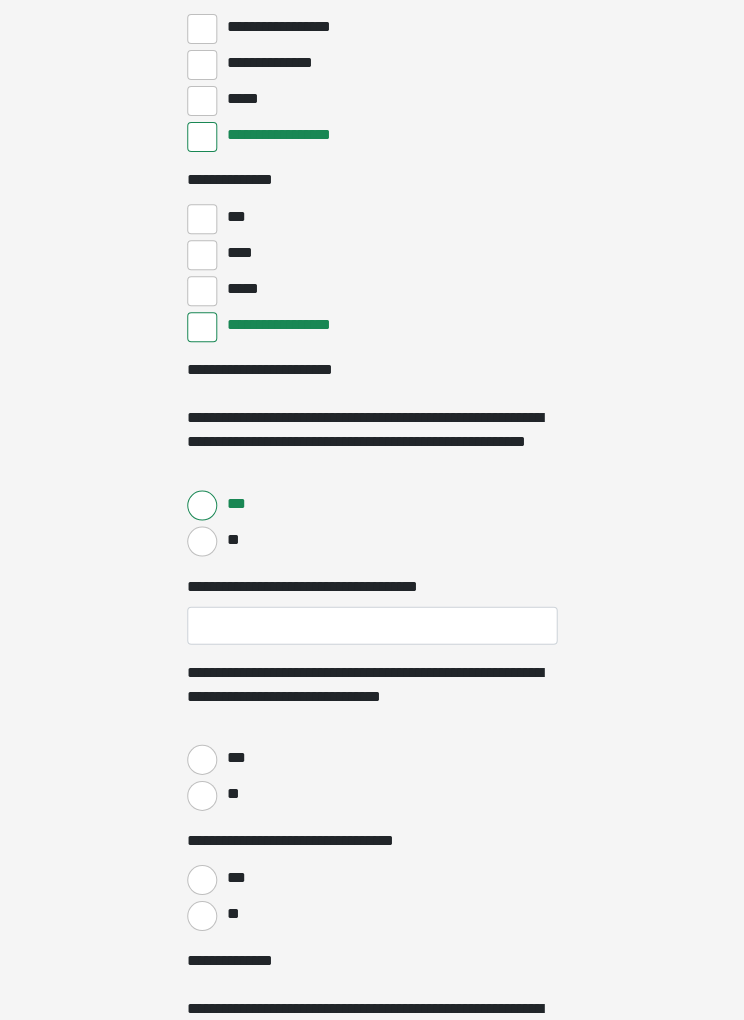 click on "***" at bounding box center [202, 759] 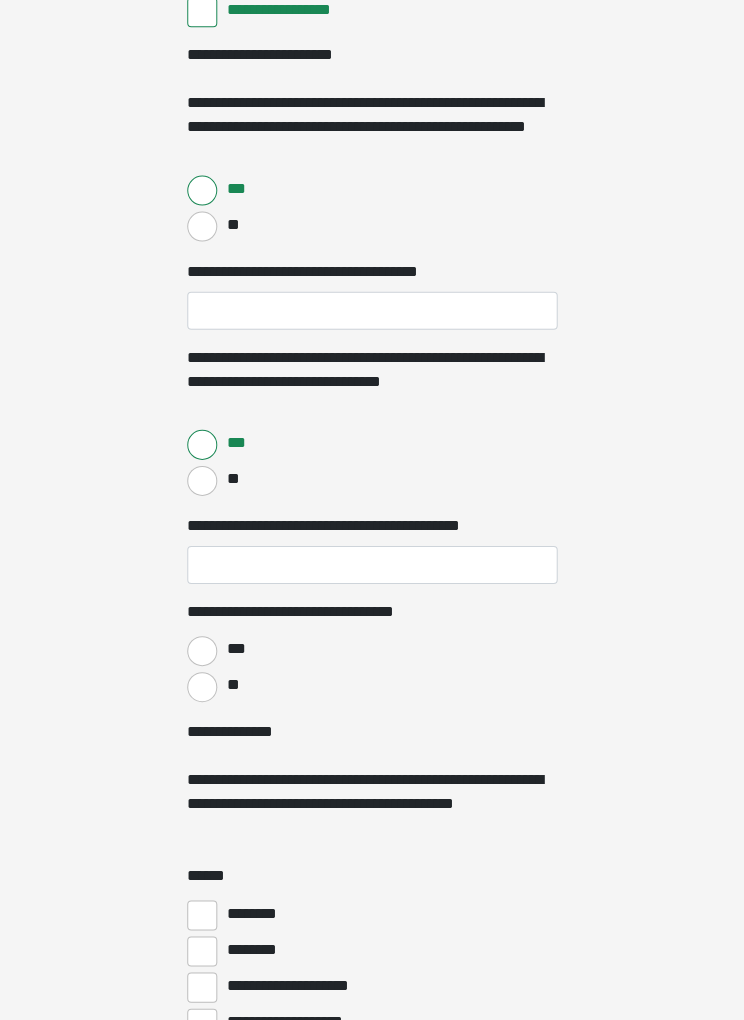 scroll, scrollTop: 4678, scrollLeft: 0, axis: vertical 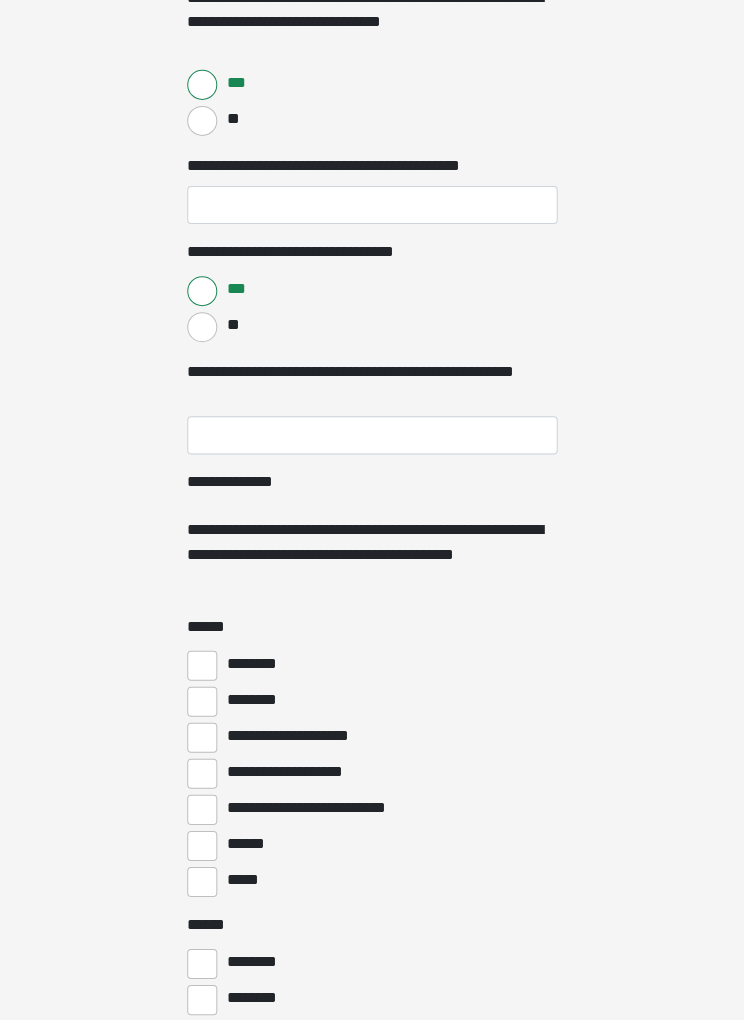 click on "********" at bounding box center [260, 663] 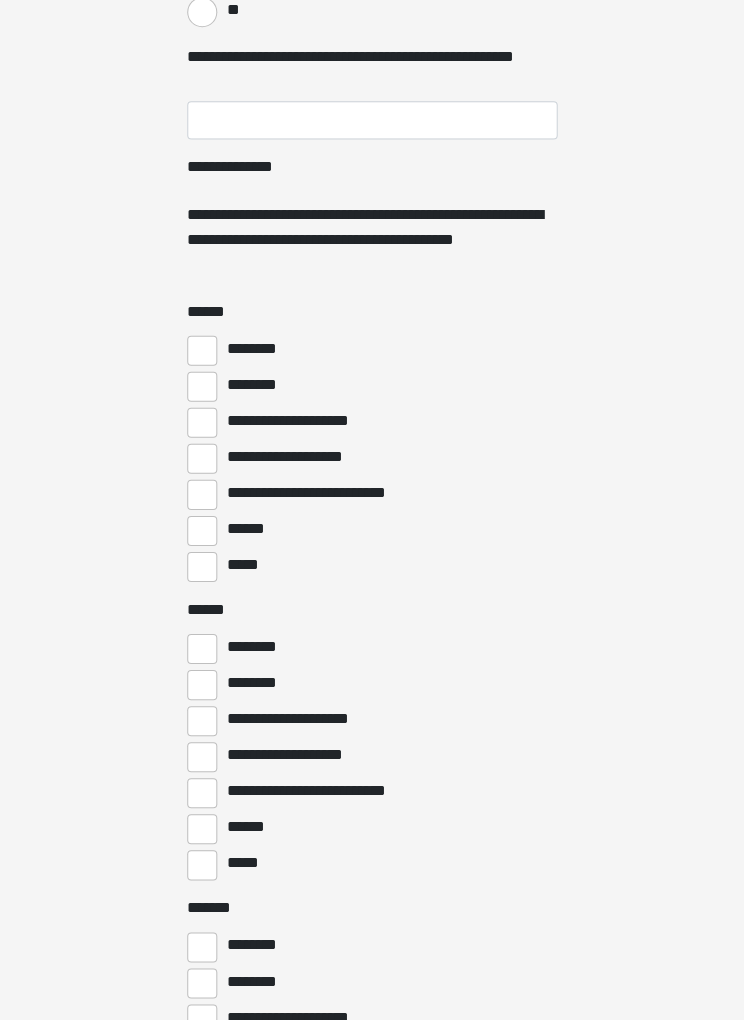 scroll, scrollTop: 5352, scrollLeft: 0, axis: vertical 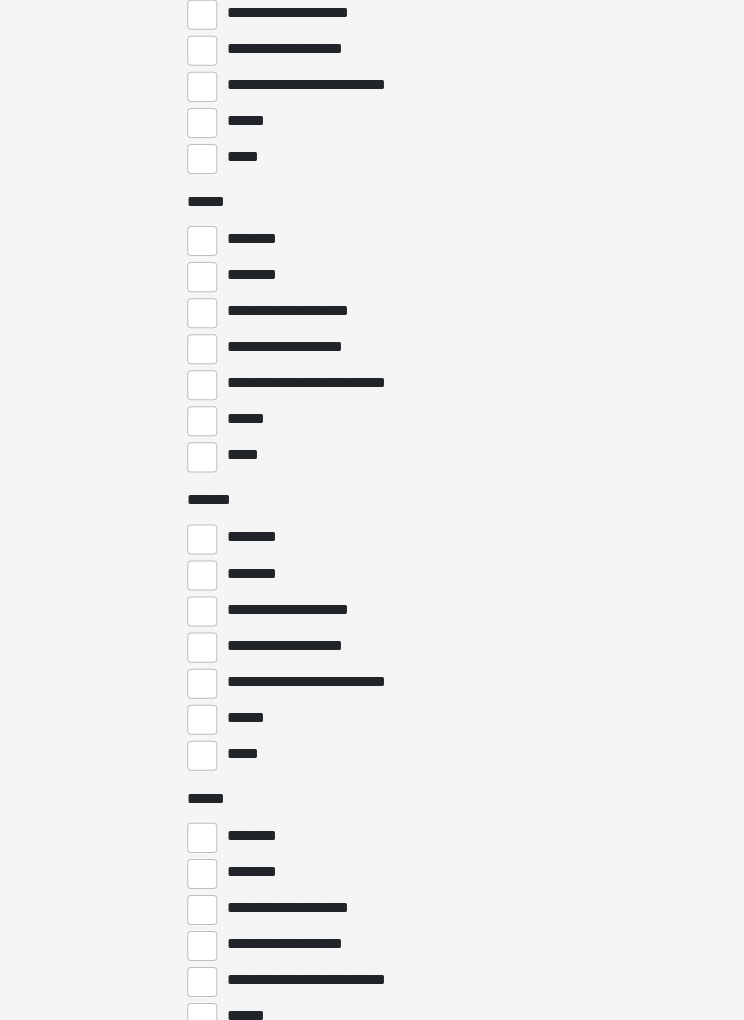 click on "*****" at bounding box center (243, 753) 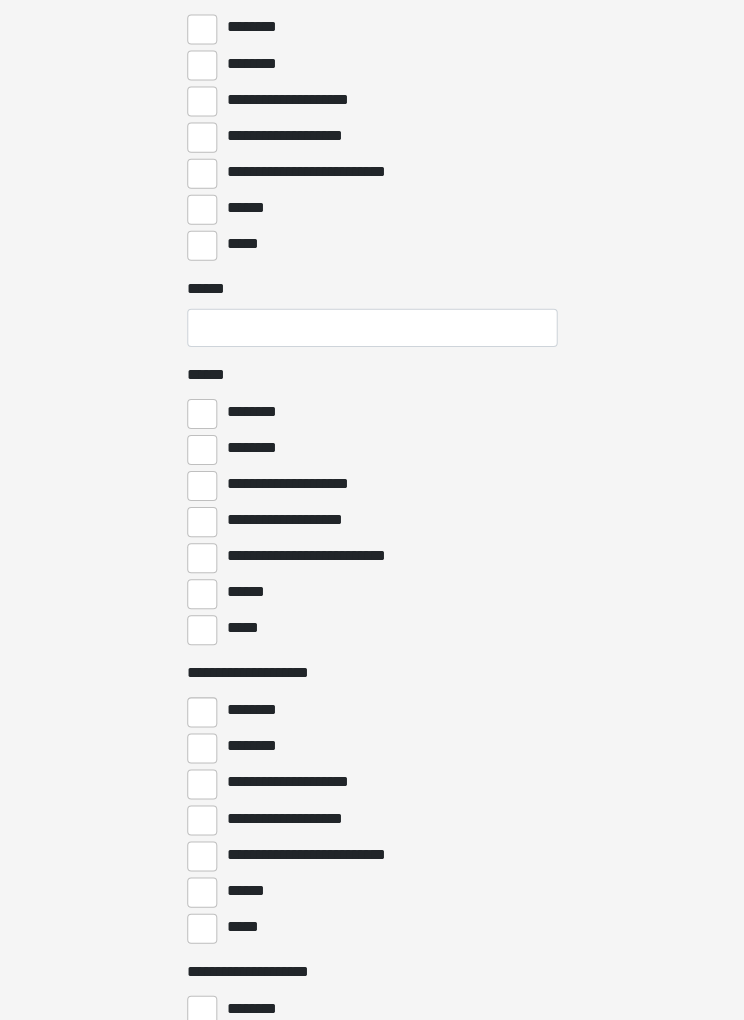scroll, scrollTop: 6272, scrollLeft: 0, axis: vertical 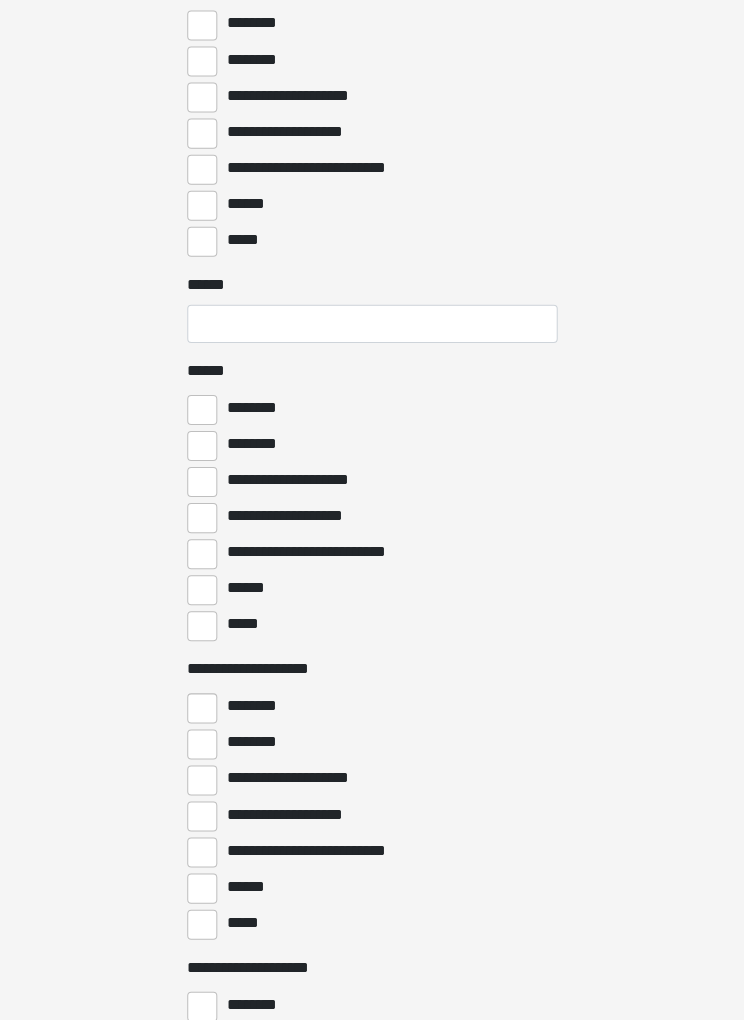 click on "*****" at bounding box center [243, 624] 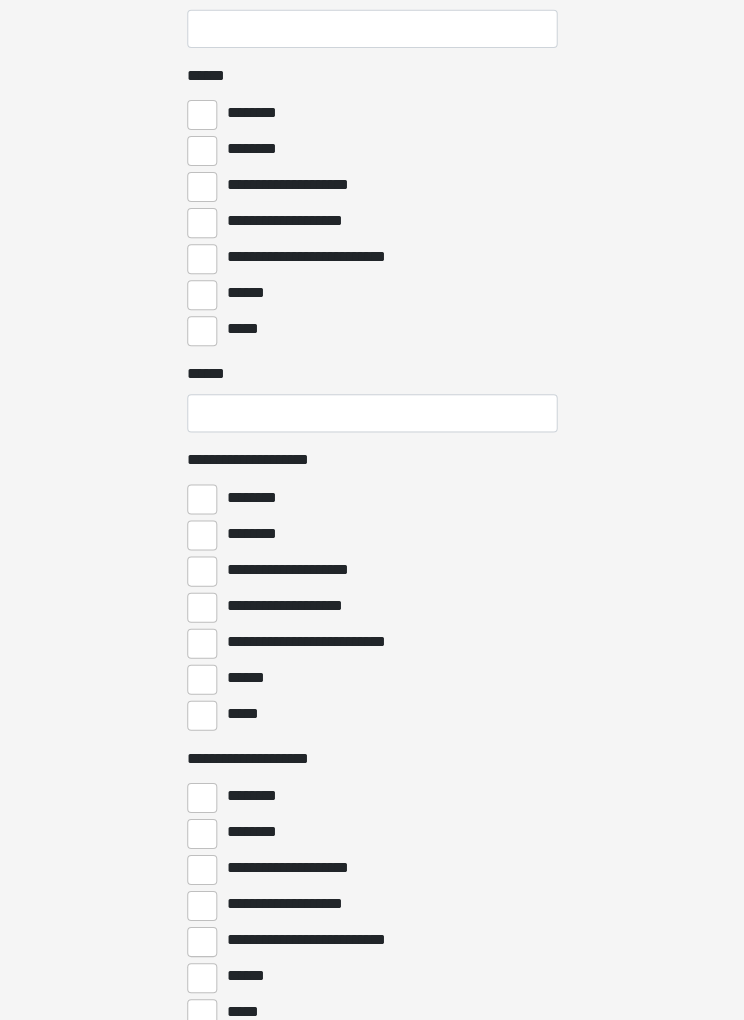 scroll, scrollTop: 6568, scrollLeft: 0, axis: vertical 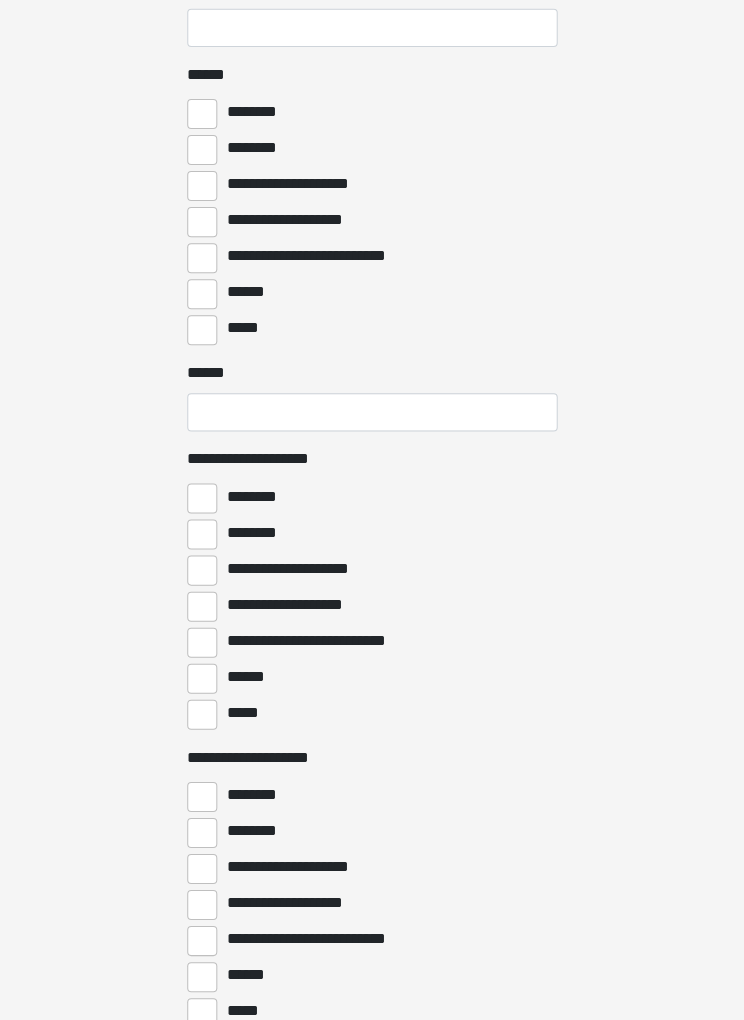 click on "*****" at bounding box center (243, 712) 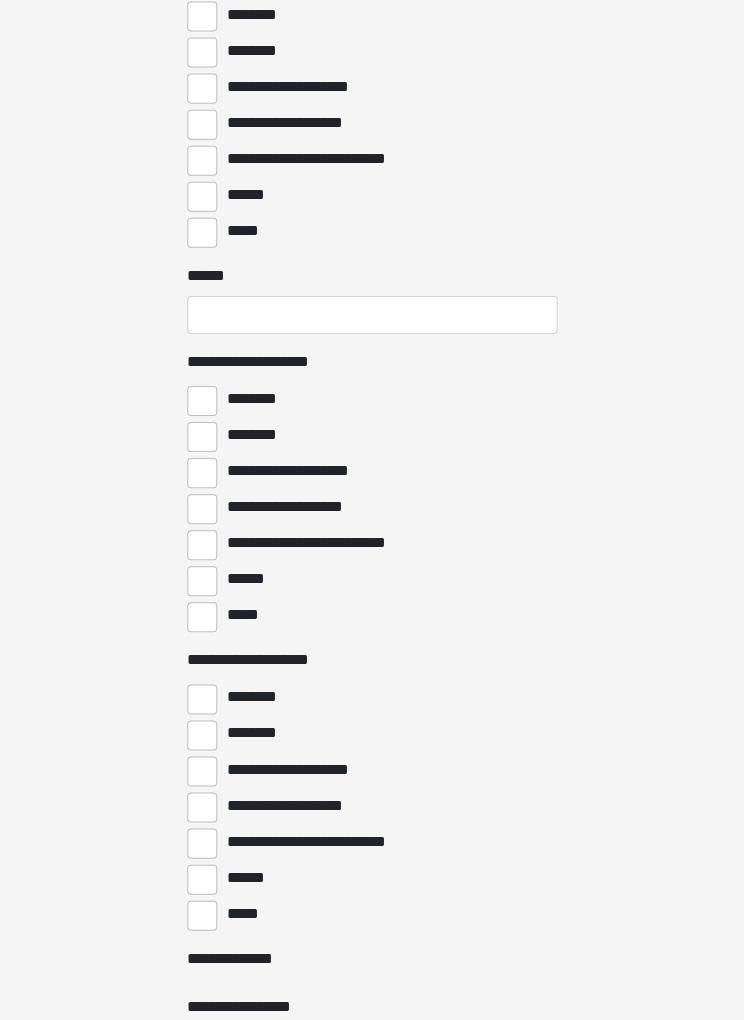 scroll, scrollTop: 7050, scrollLeft: 0, axis: vertical 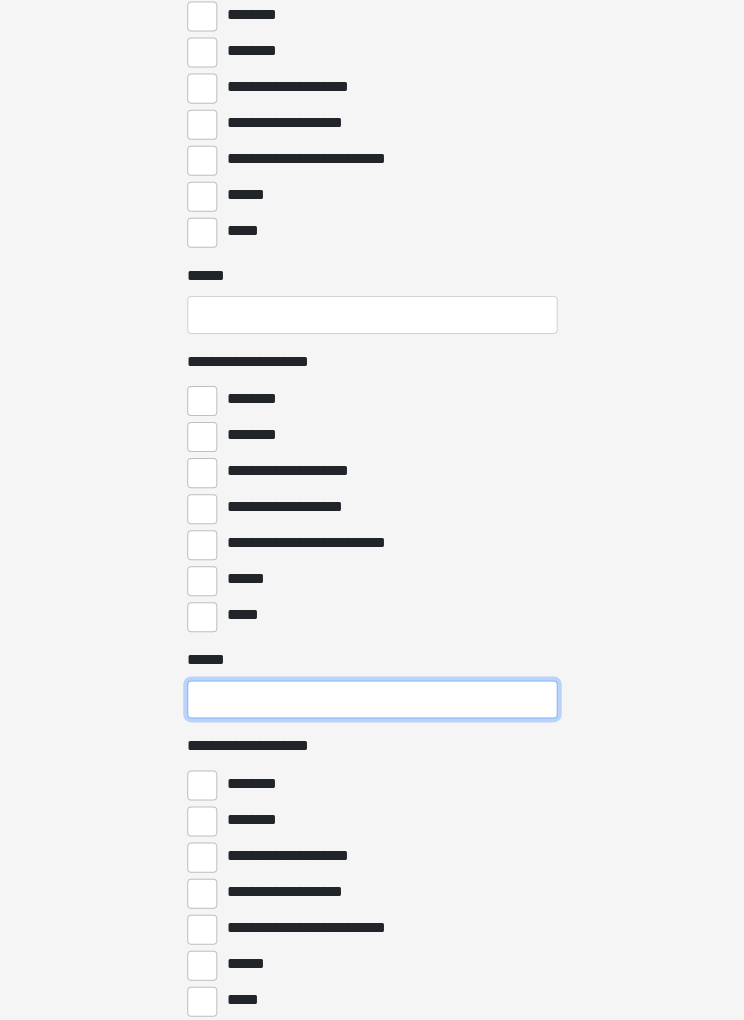 click on "******" at bounding box center [372, 698] 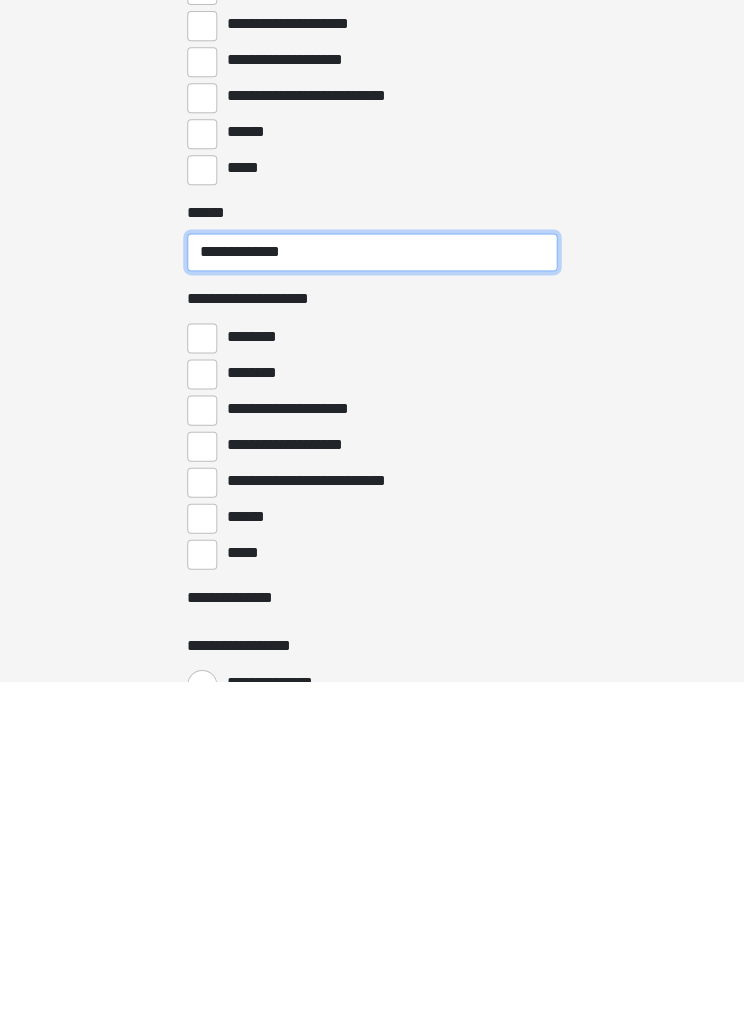 scroll, scrollTop: 7157, scrollLeft: 0, axis: vertical 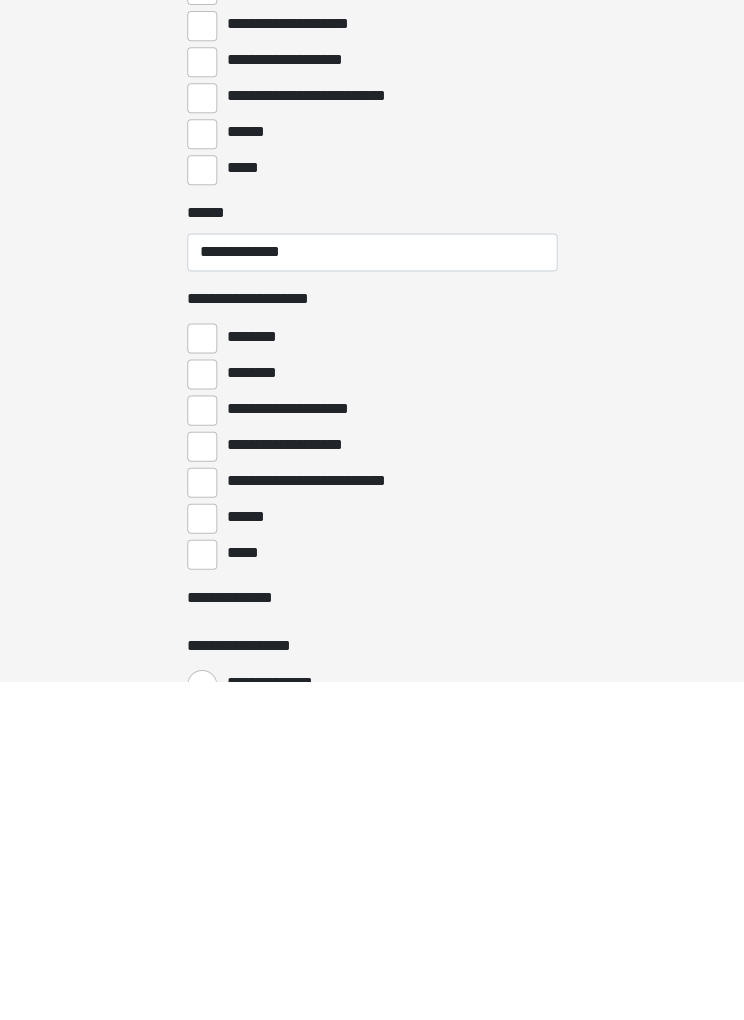 click on "******" at bounding box center [202, 857] 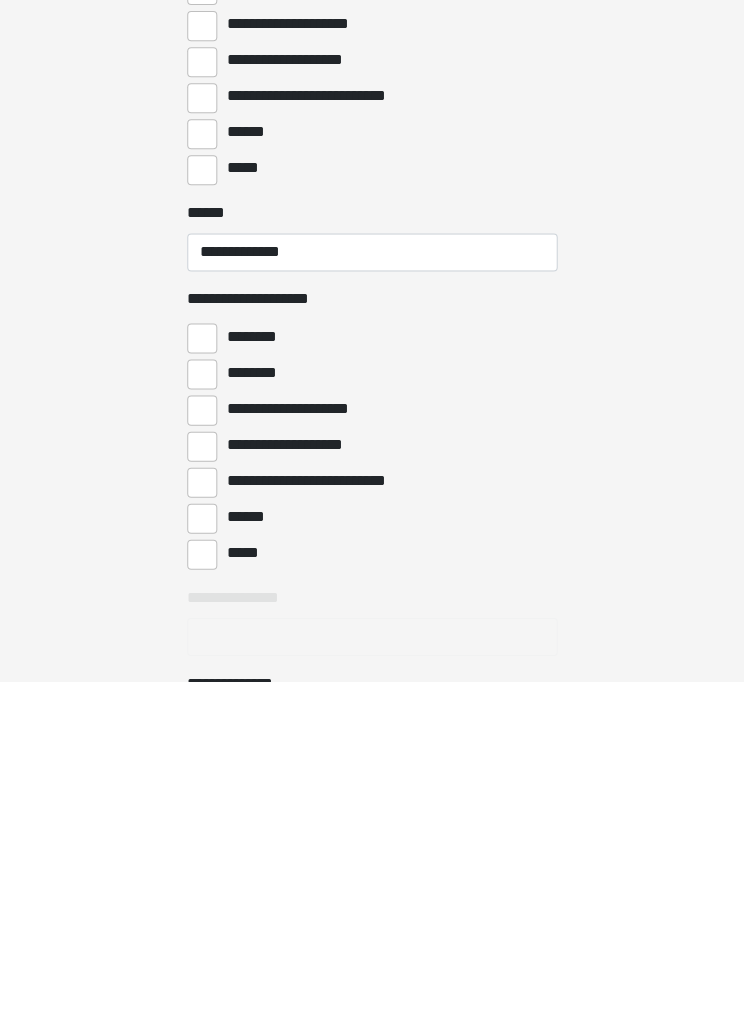 scroll, scrollTop: 7496, scrollLeft: 0, axis: vertical 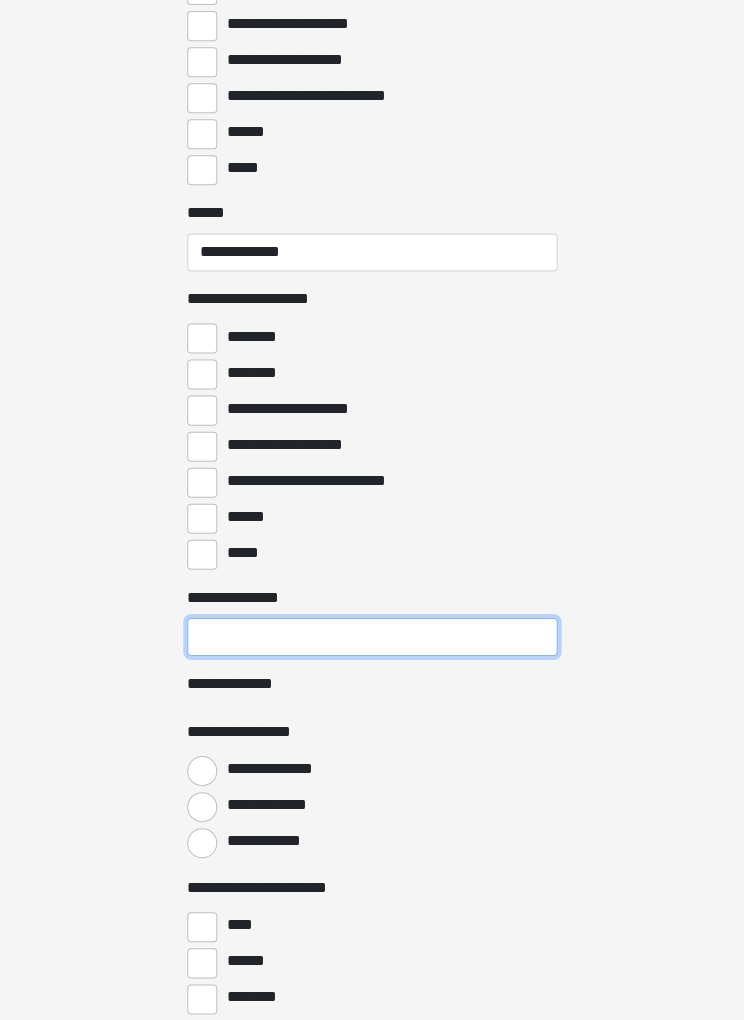 click on "**********" at bounding box center (372, 636) 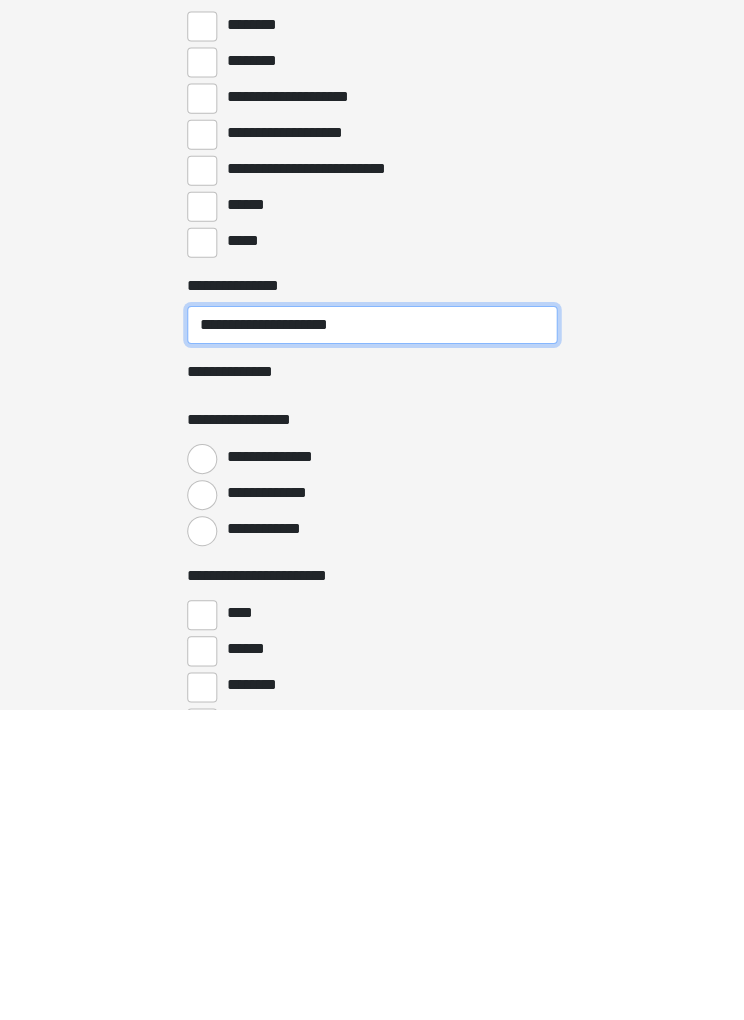 type on "**********" 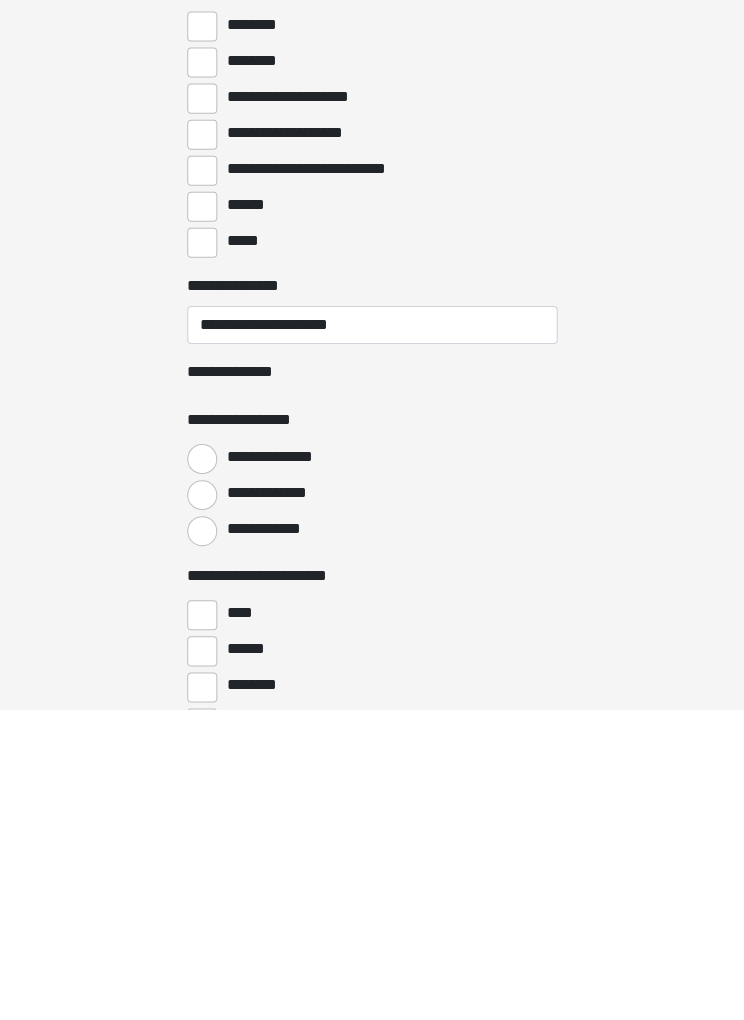 click on "**********" at bounding box center (277, 840) 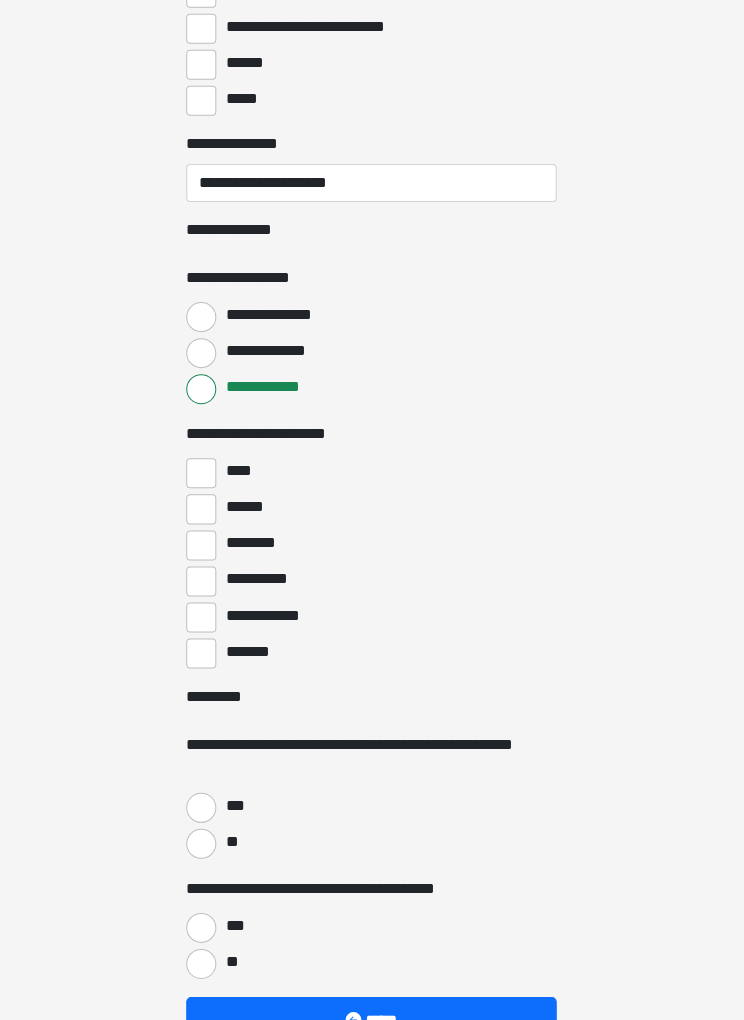 scroll, scrollTop: 7949, scrollLeft: 0, axis: vertical 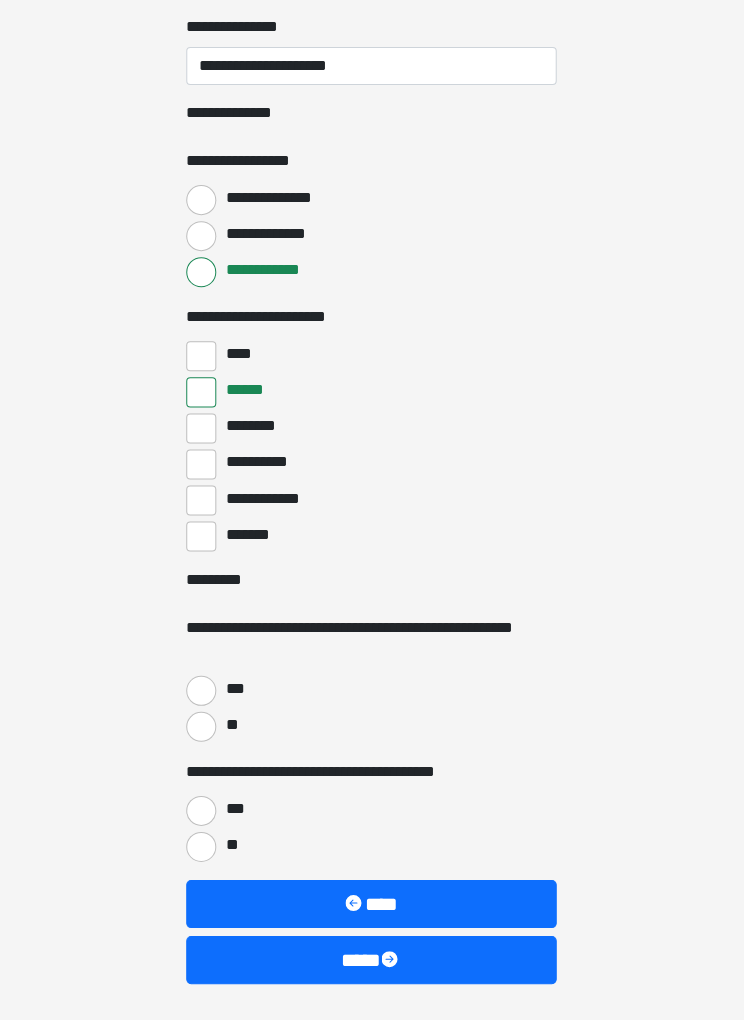 click on "**" at bounding box center (202, 726) 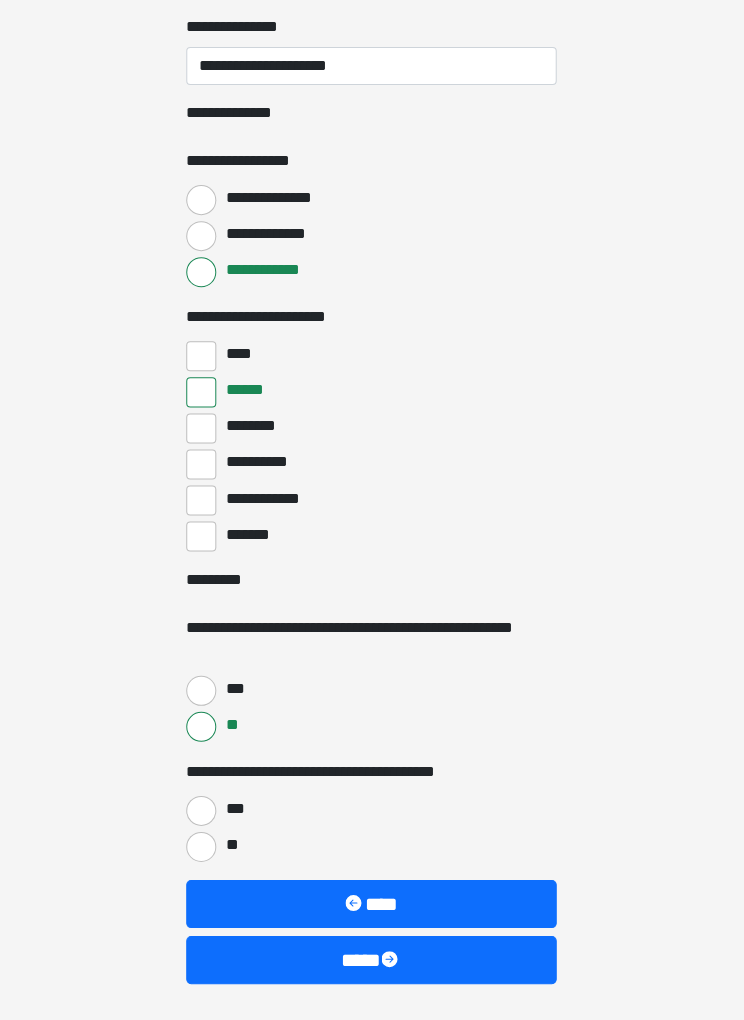 click on "***" at bounding box center [235, 808] 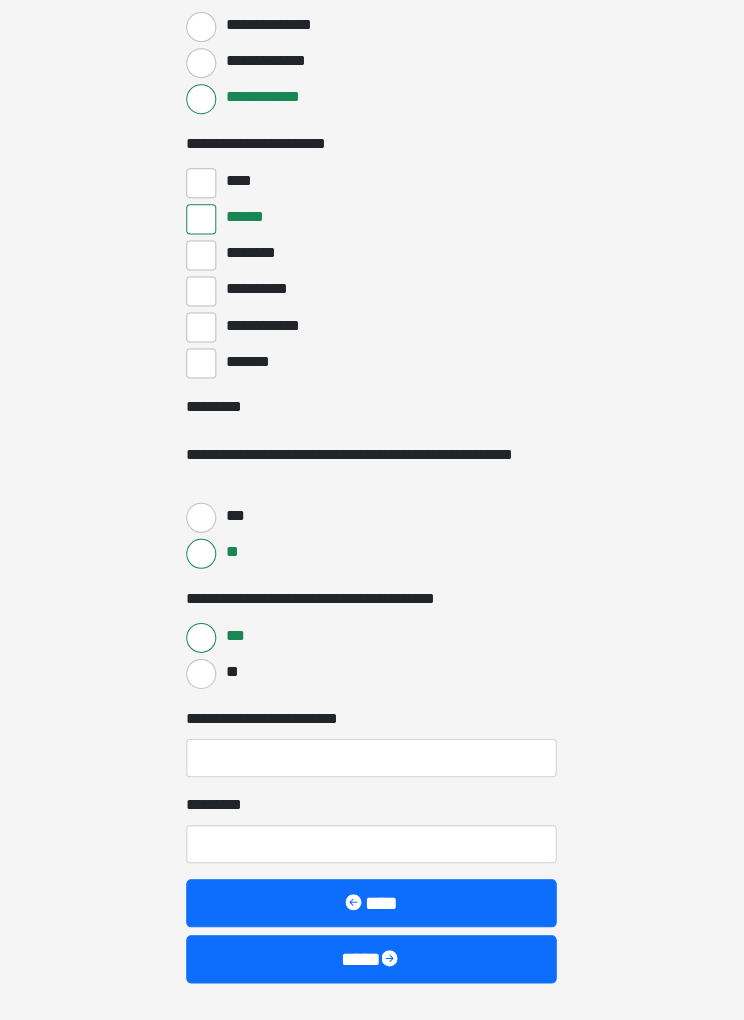 scroll, scrollTop: 8238, scrollLeft: 0, axis: vertical 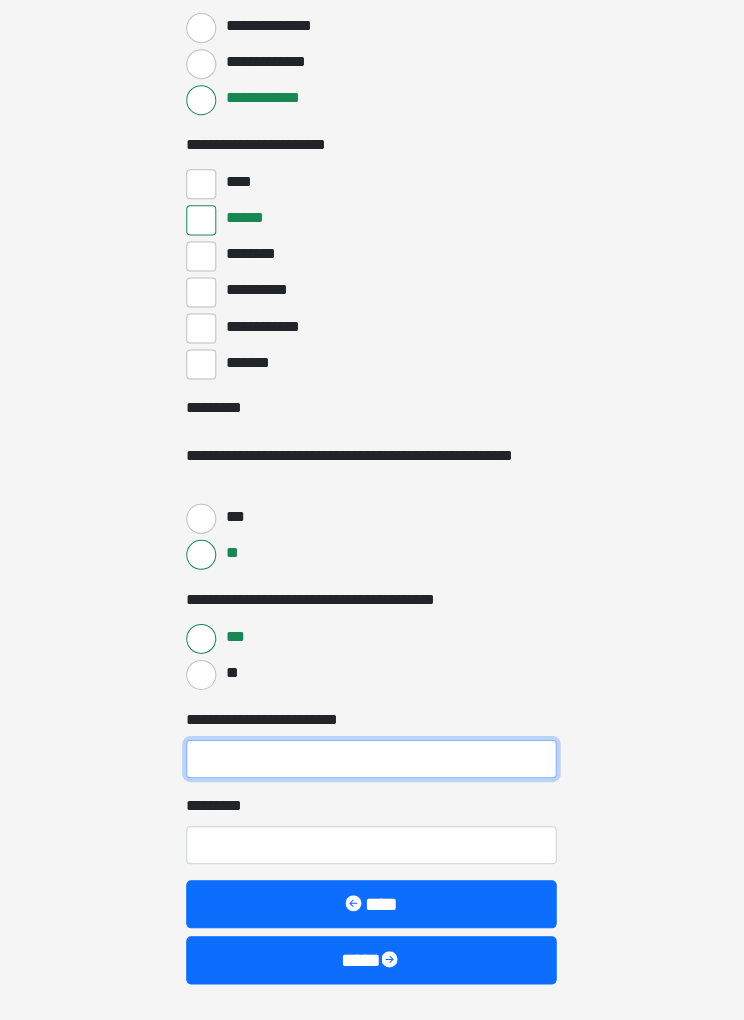 click on "**********" at bounding box center (372, 758) 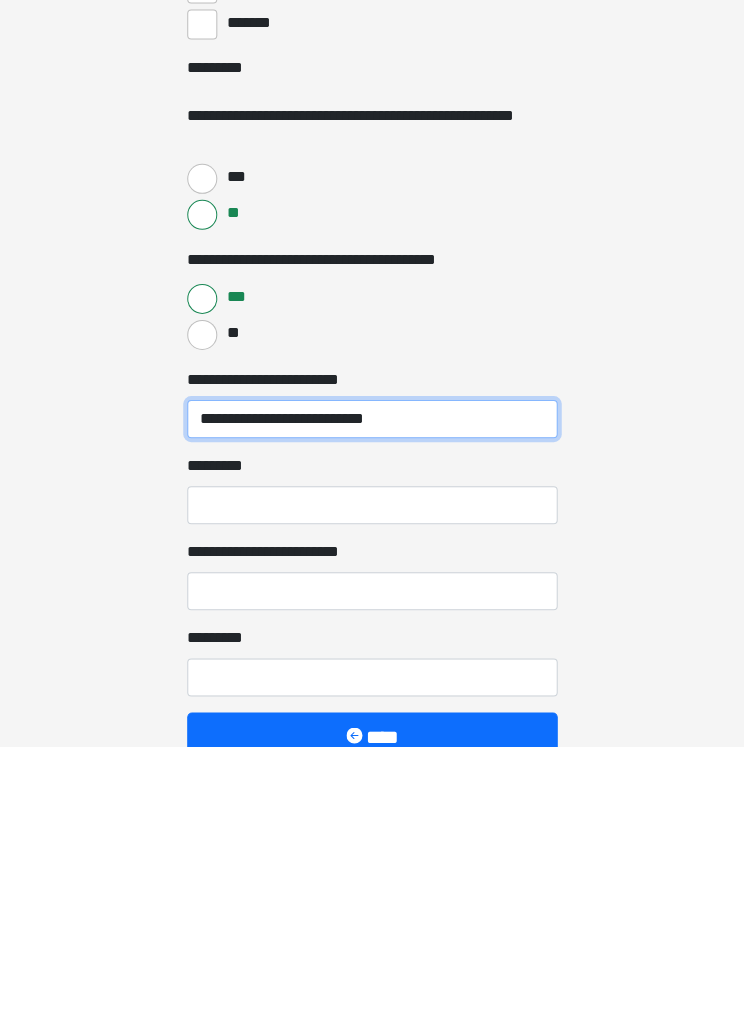 type on "**********" 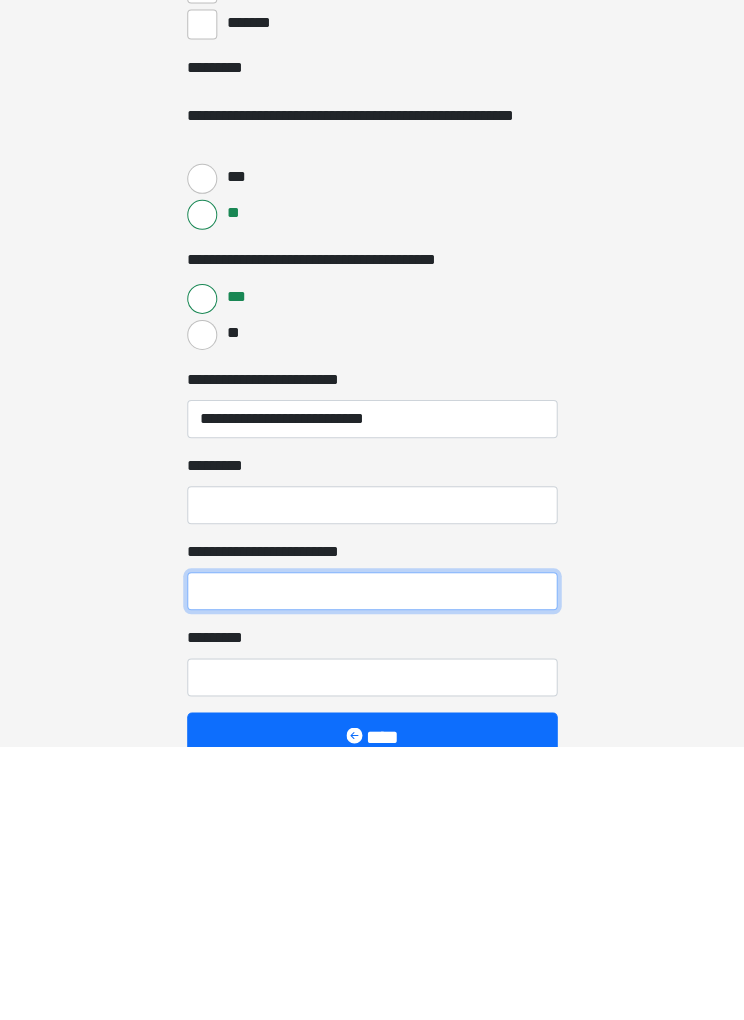 click on "**********" at bounding box center (372, 865) 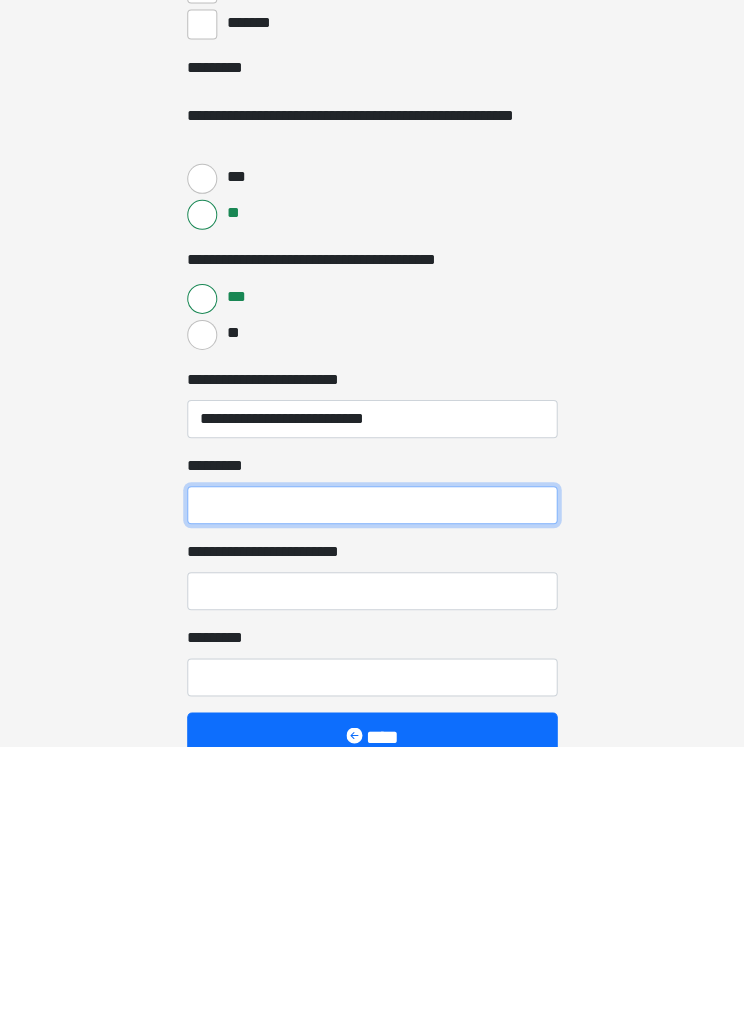 click on "*********" at bounding box center (372, 779) 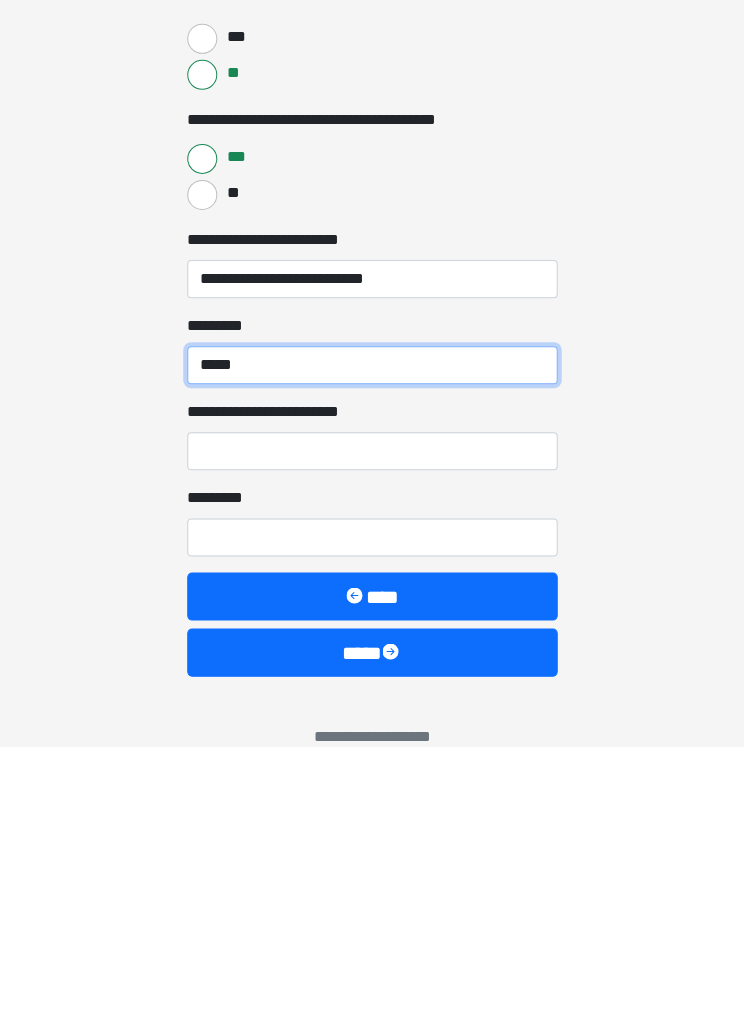 scroll, scrollTop: 8476, scrollLeft: 0, axis: vertical 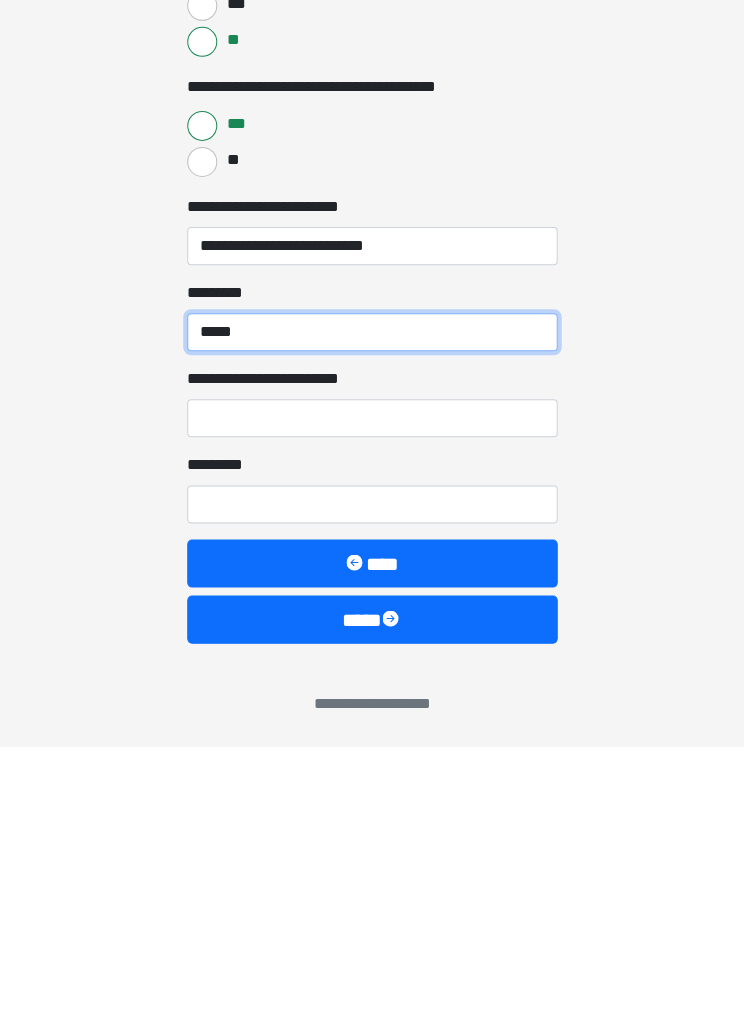 type on "*****" 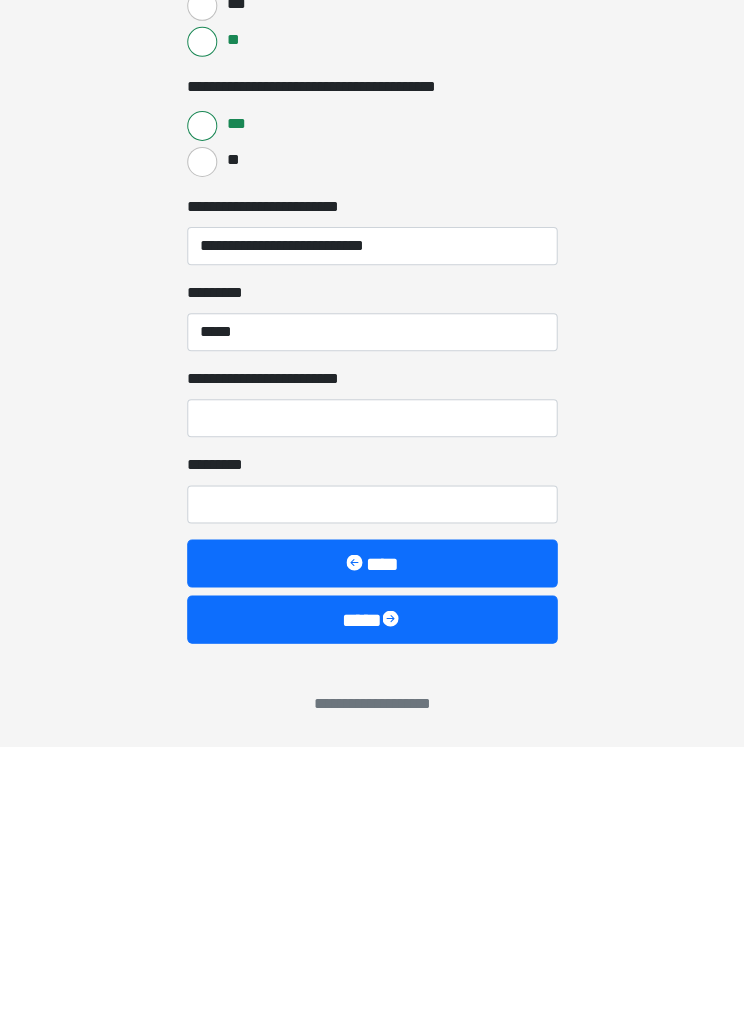 click at bounding box center [392, 894] 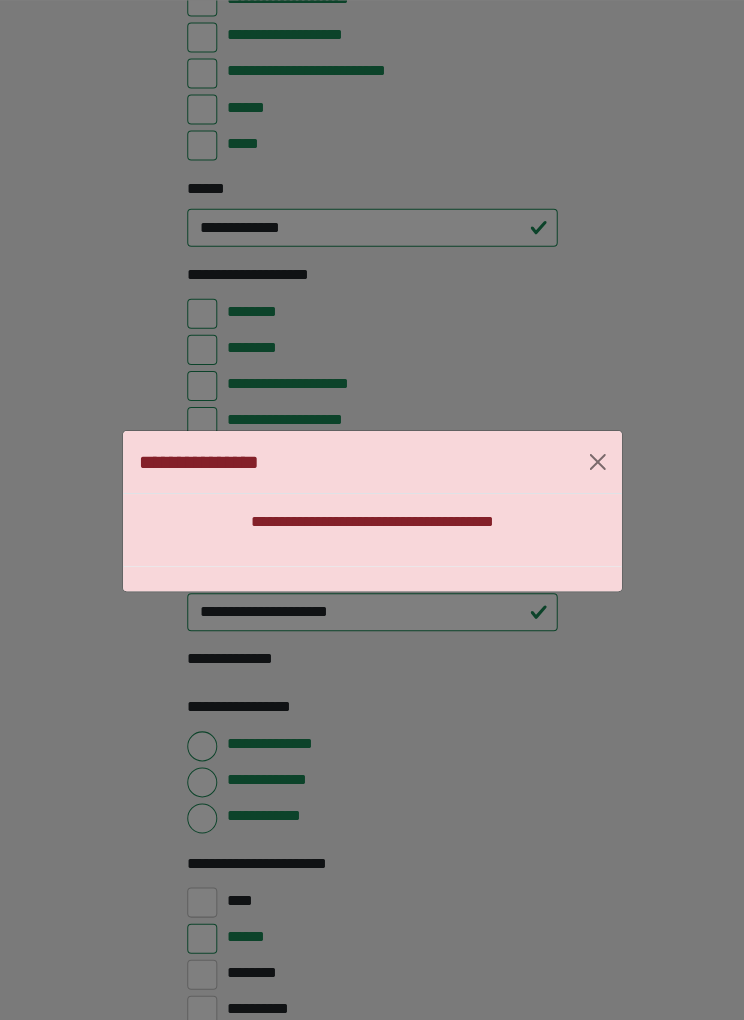 scroll, scrollTop: 7515, scrollLeft: 0, axis: vertical 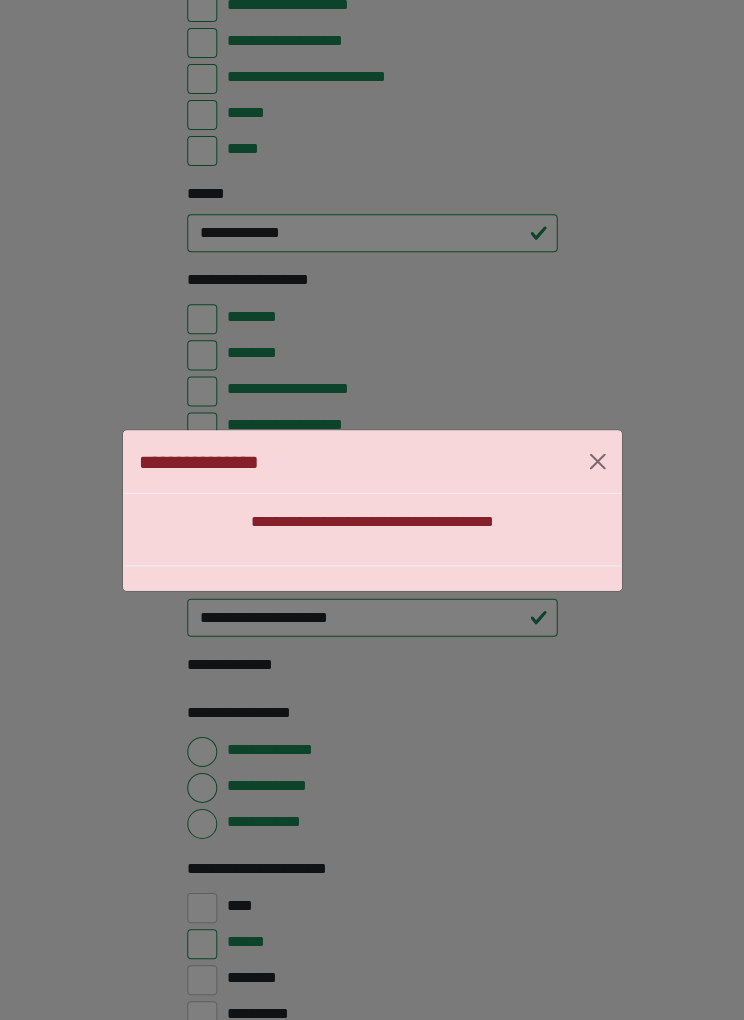 click at bounding box center [597, 461] 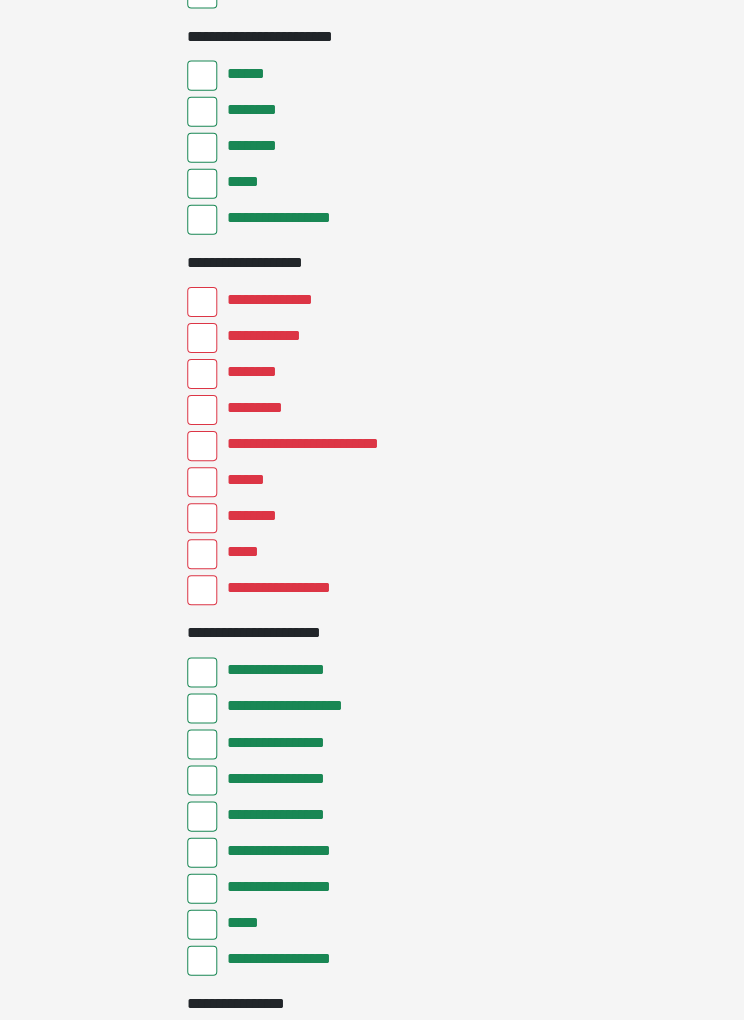 scroll, scrollTop: 3350, scrollLeft: 0, axis: vertical 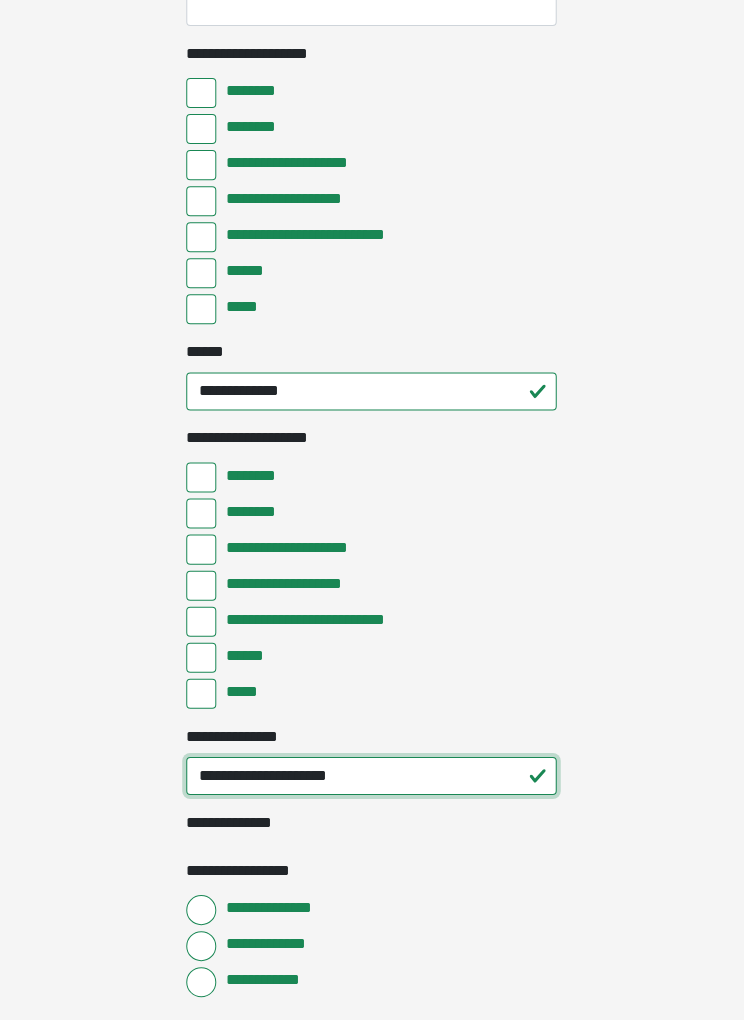 click on "**********" at bounding box center [372, 775] 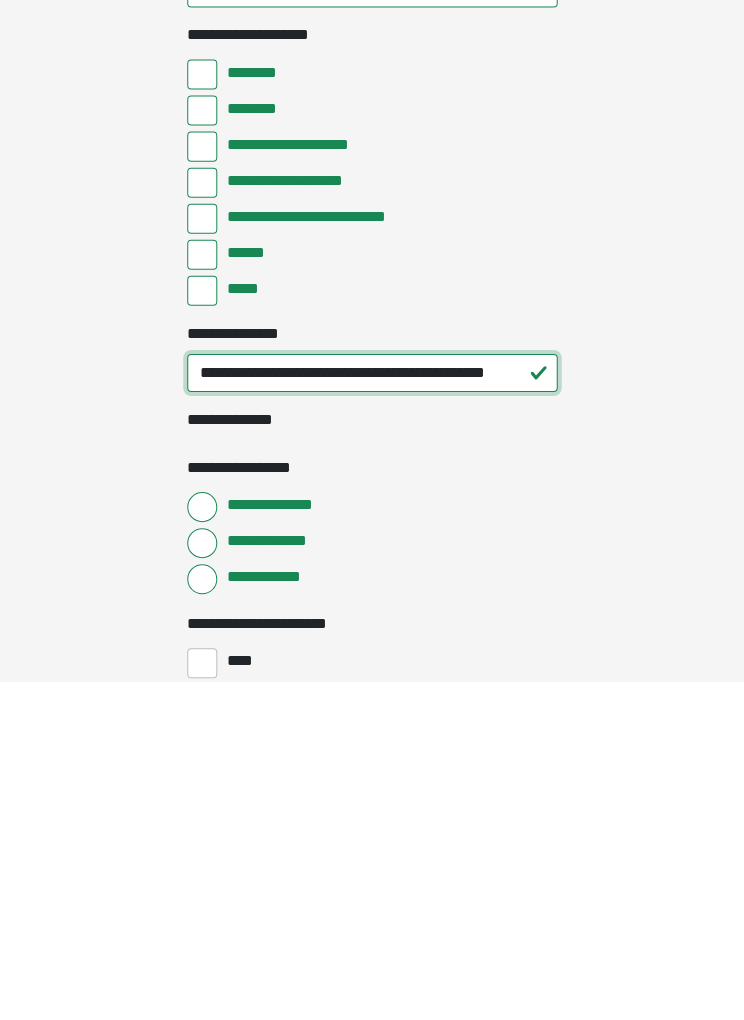 type on "**********" 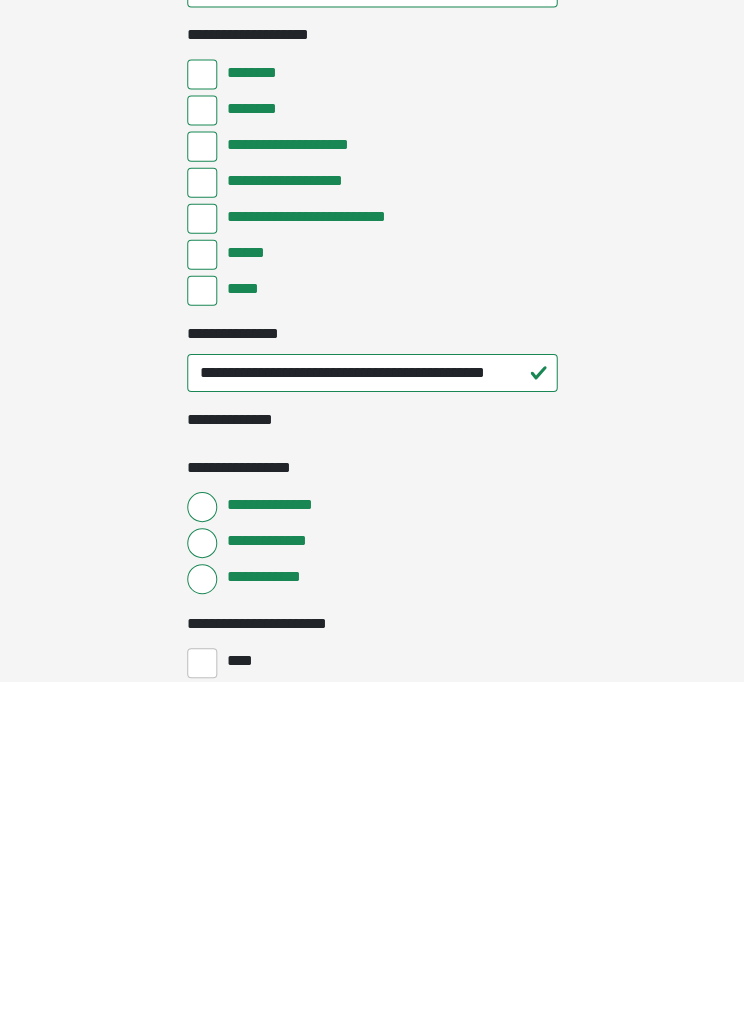 click on "**********" at bounding box center [372, -6910] 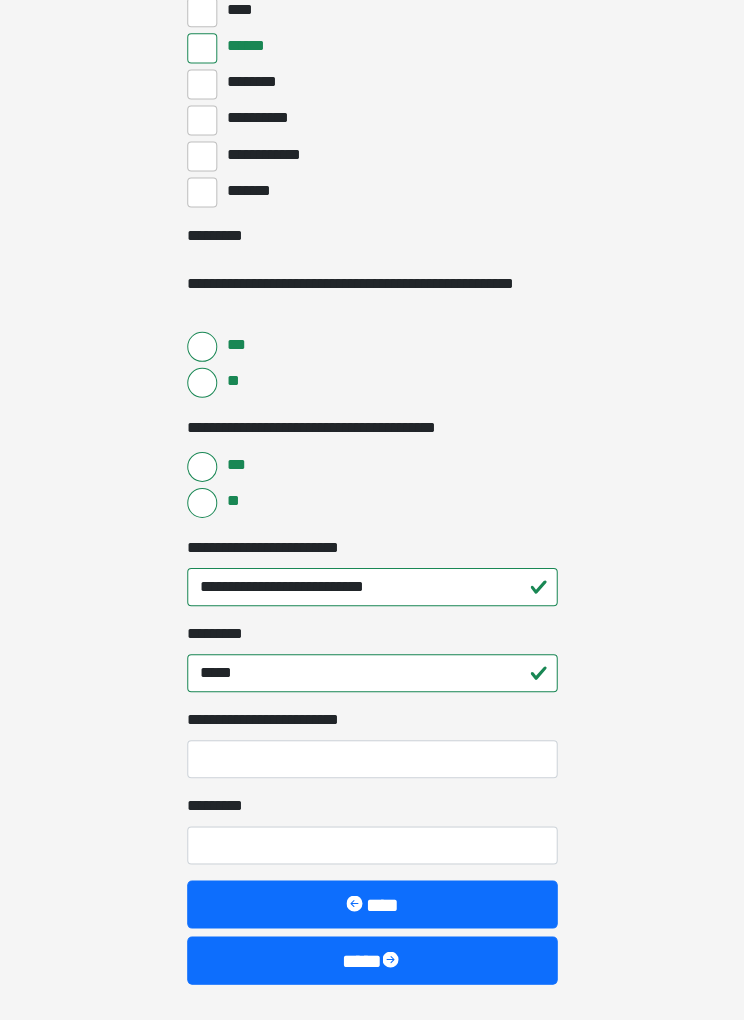 scroll, scrollTop: 8410, scrollLeft: 0, axis: vertical 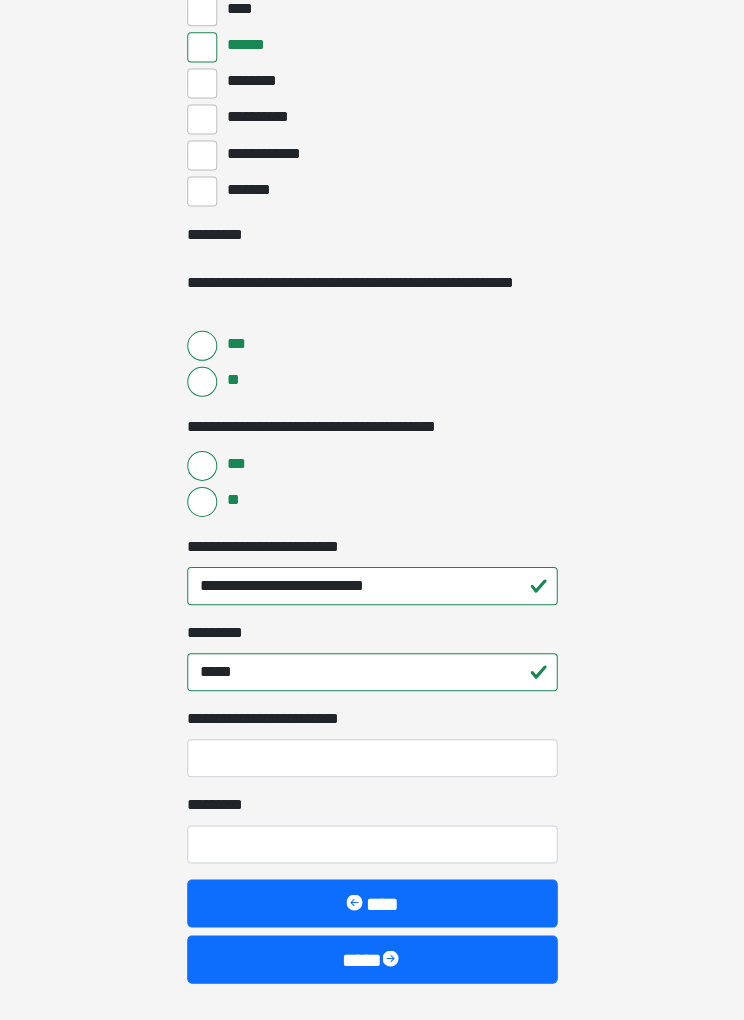 click at bounding box center (392, 960) 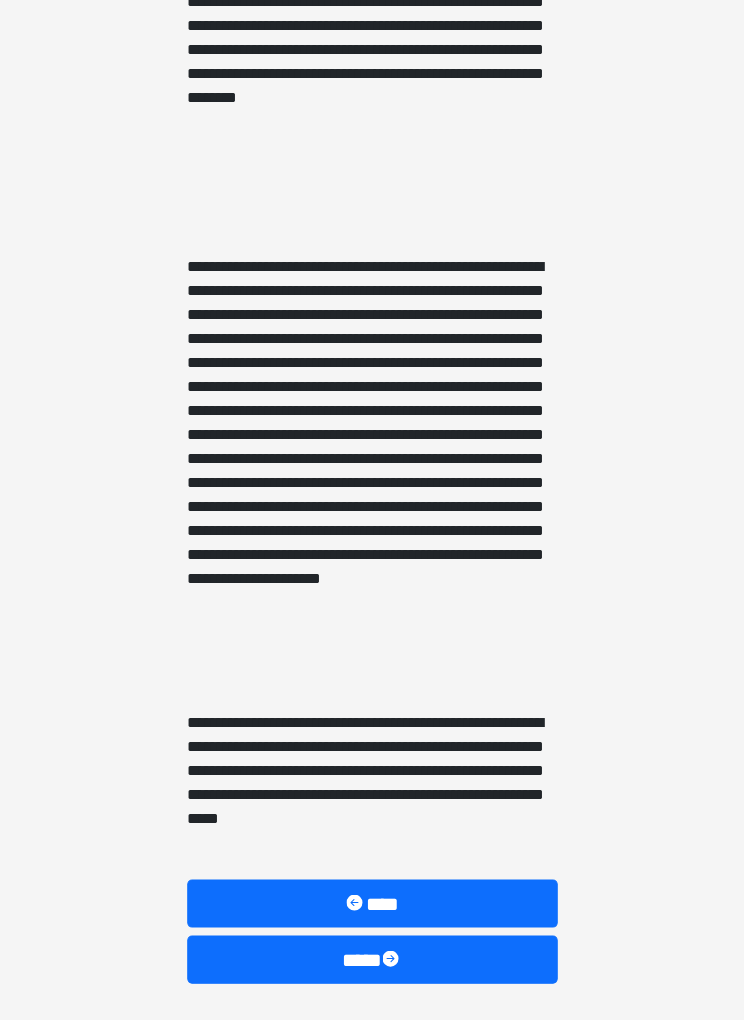 scroll, scrollTop: 2476, scrollLeft: 0, axis: vertical 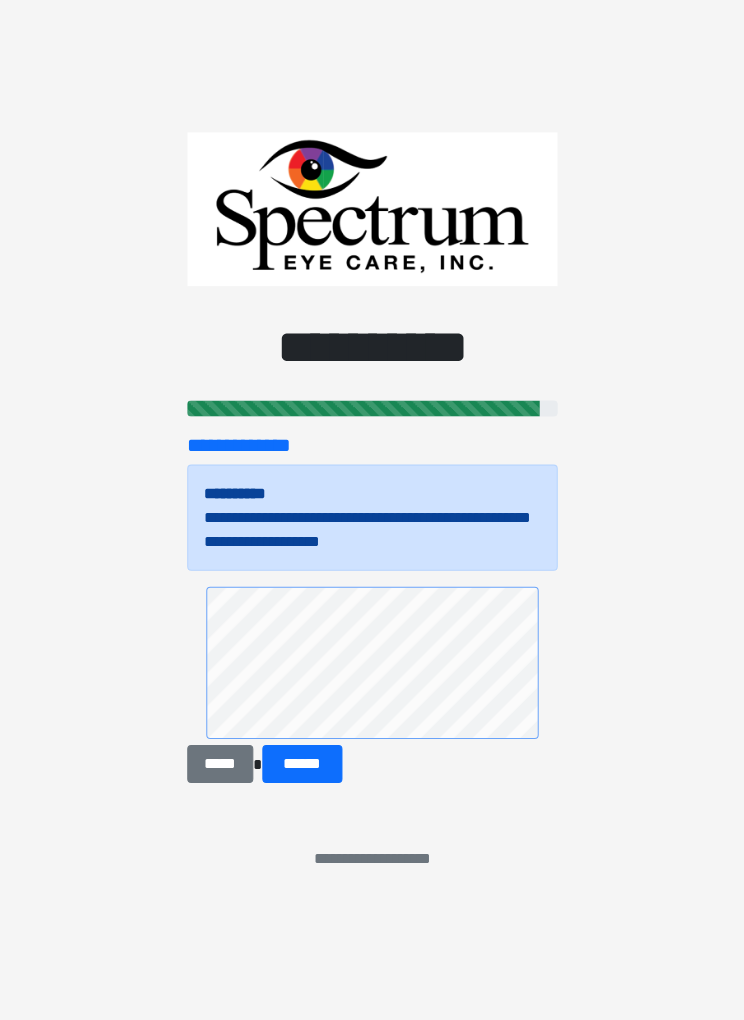 click on "*****" at bounding box center (220, 764) 